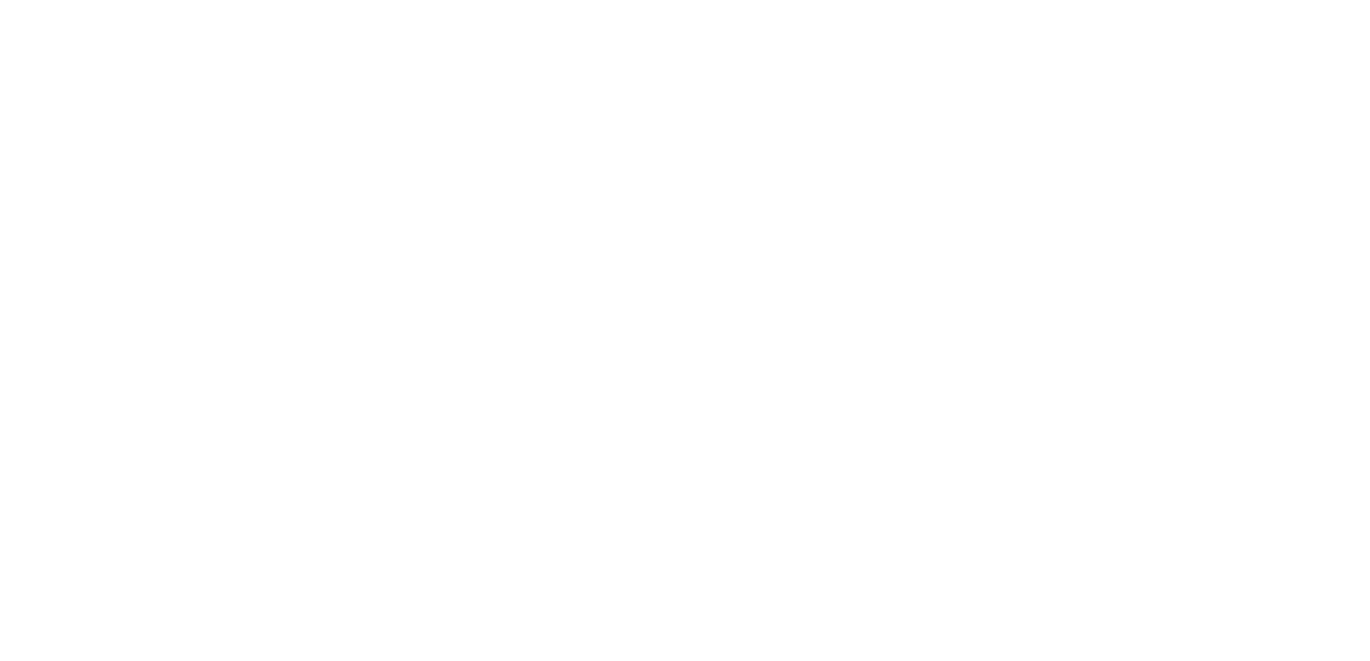 scroll, scrollTop: 0, scrollLeft: 0, axis: both 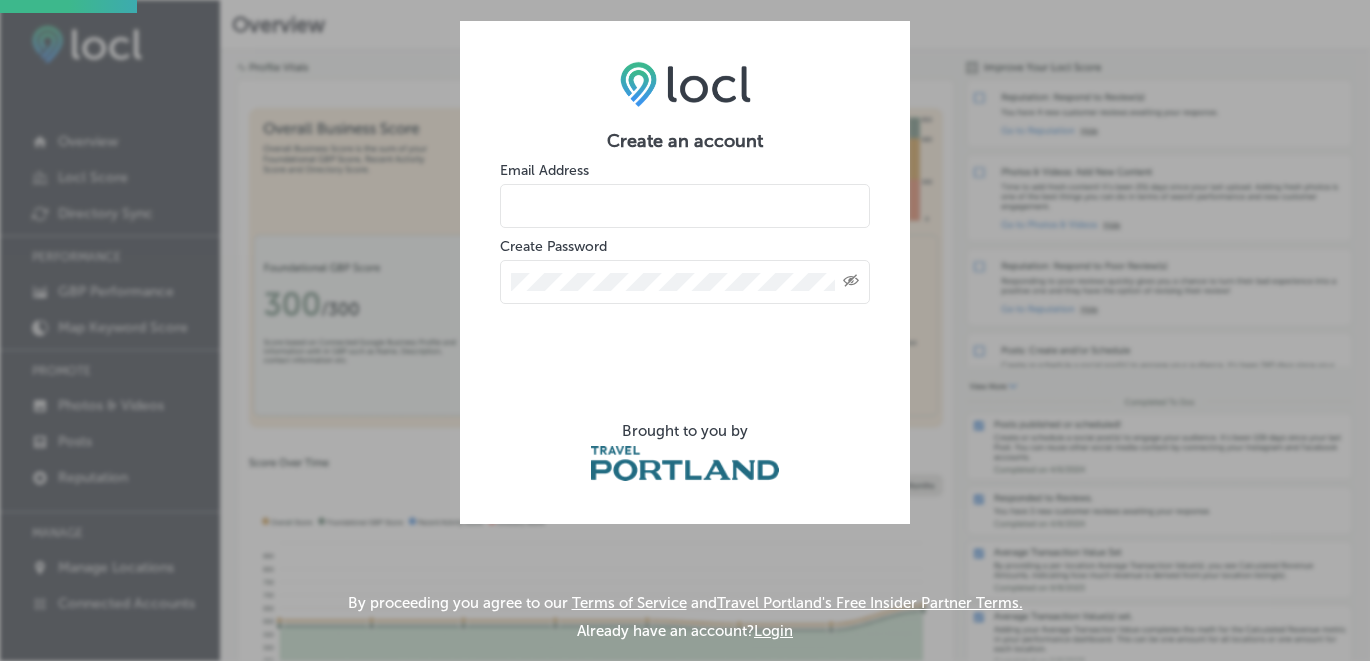 click at bounding box center (685, 206) 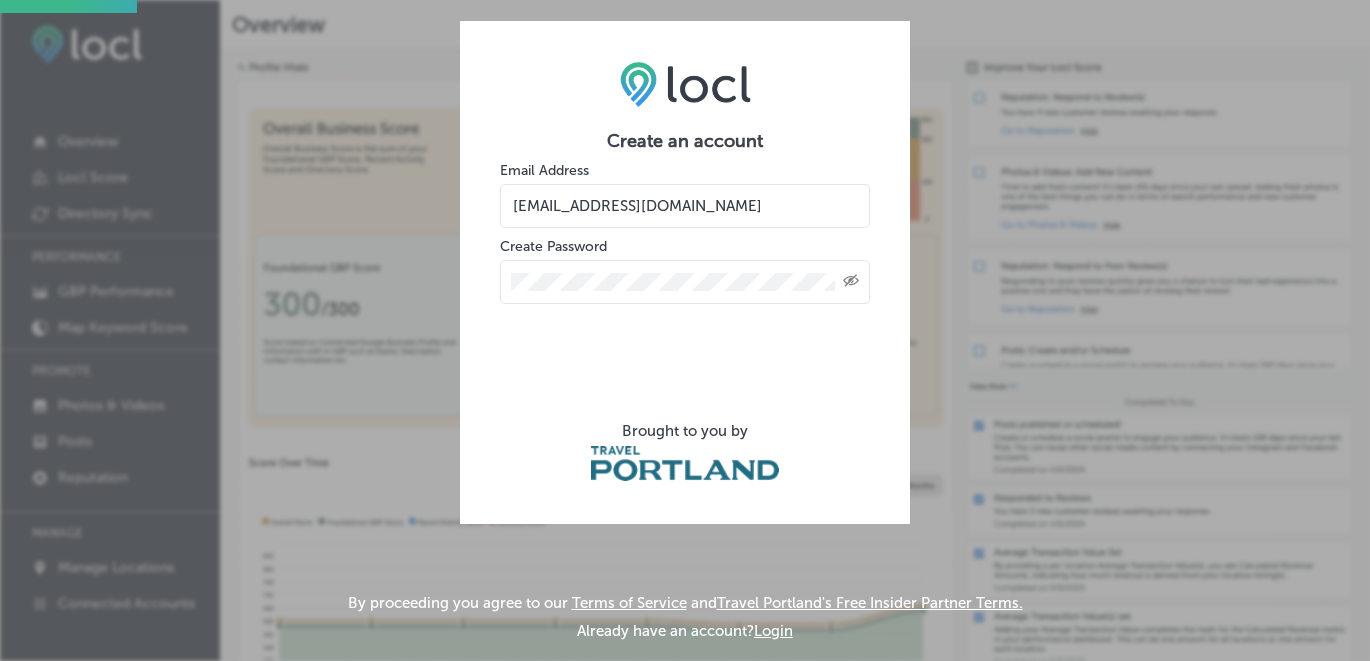 type on "info@Wherescoffeegirl.com" 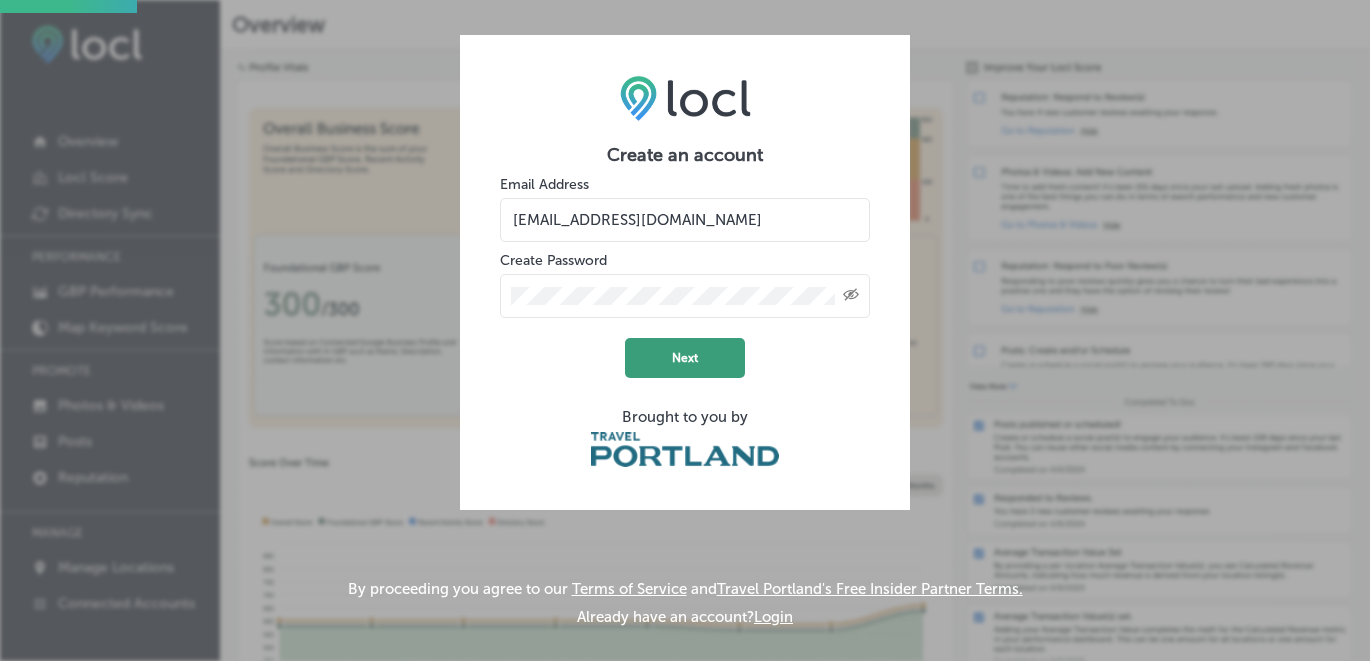 click on "Next" 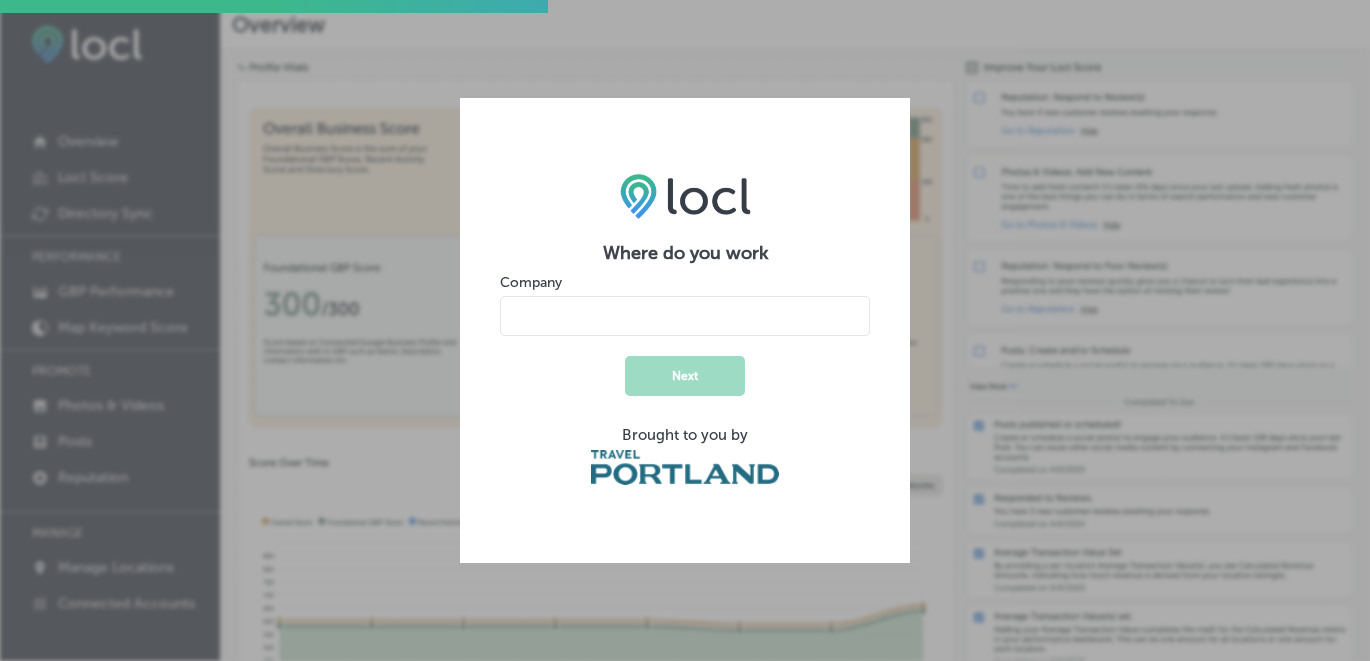 click at bounding box center (685, 316) 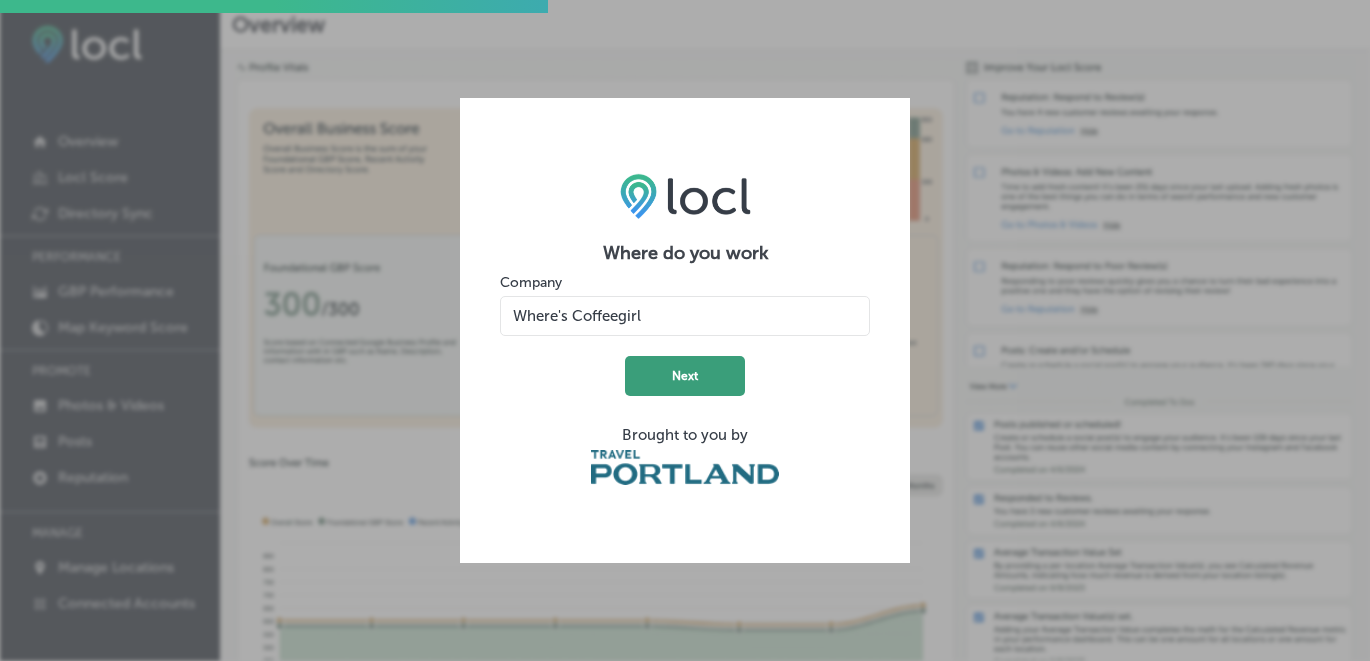 type on "Where's Coffeegirl" 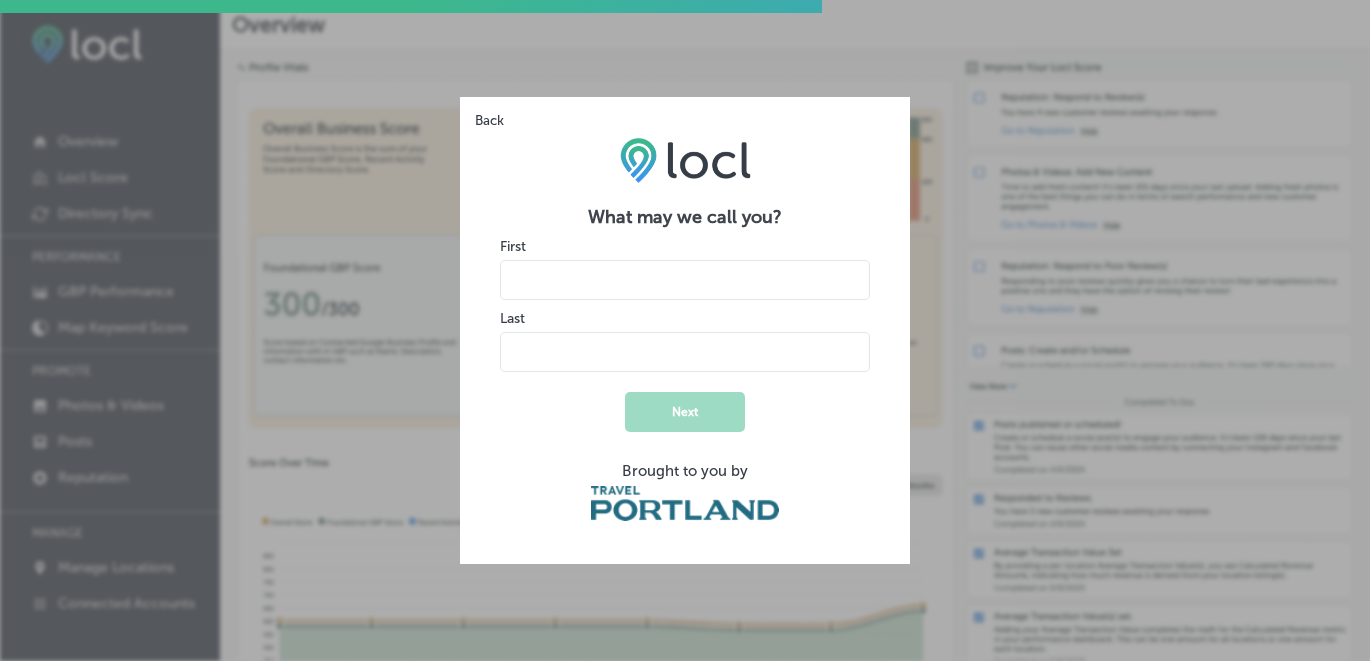 click at bounding box center (685, 280) 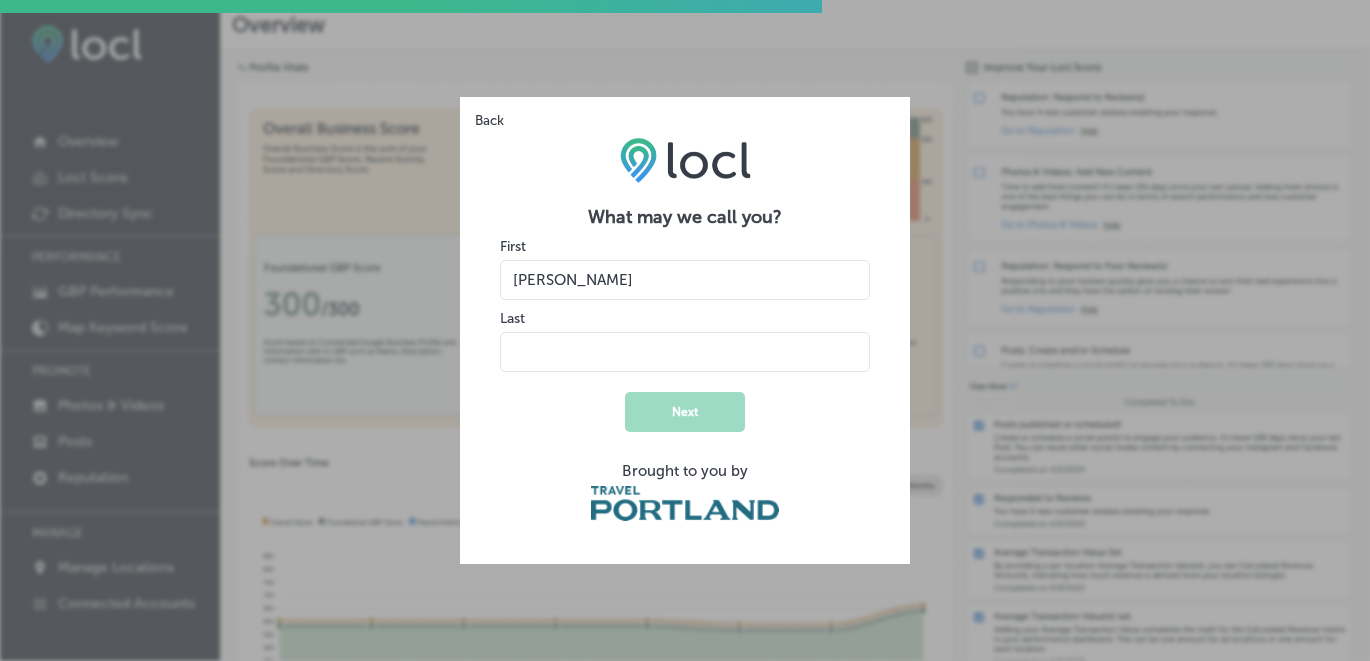 type on "Michele" 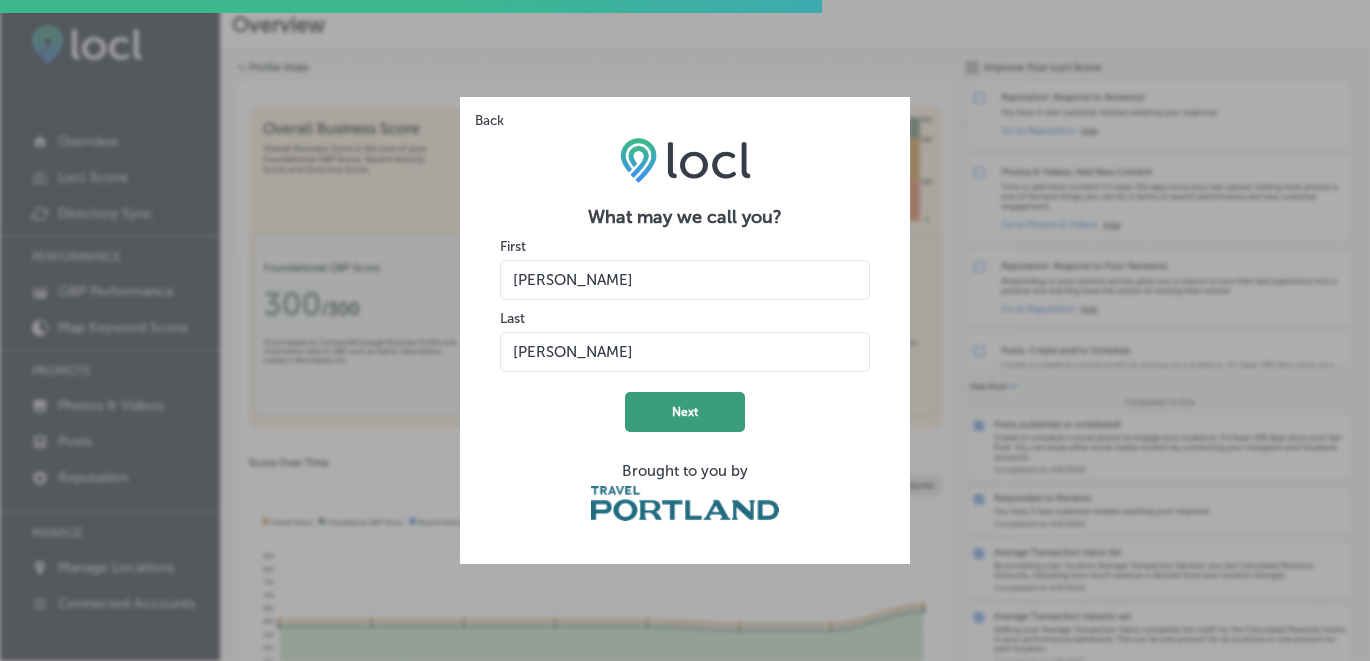 type on "Wong" 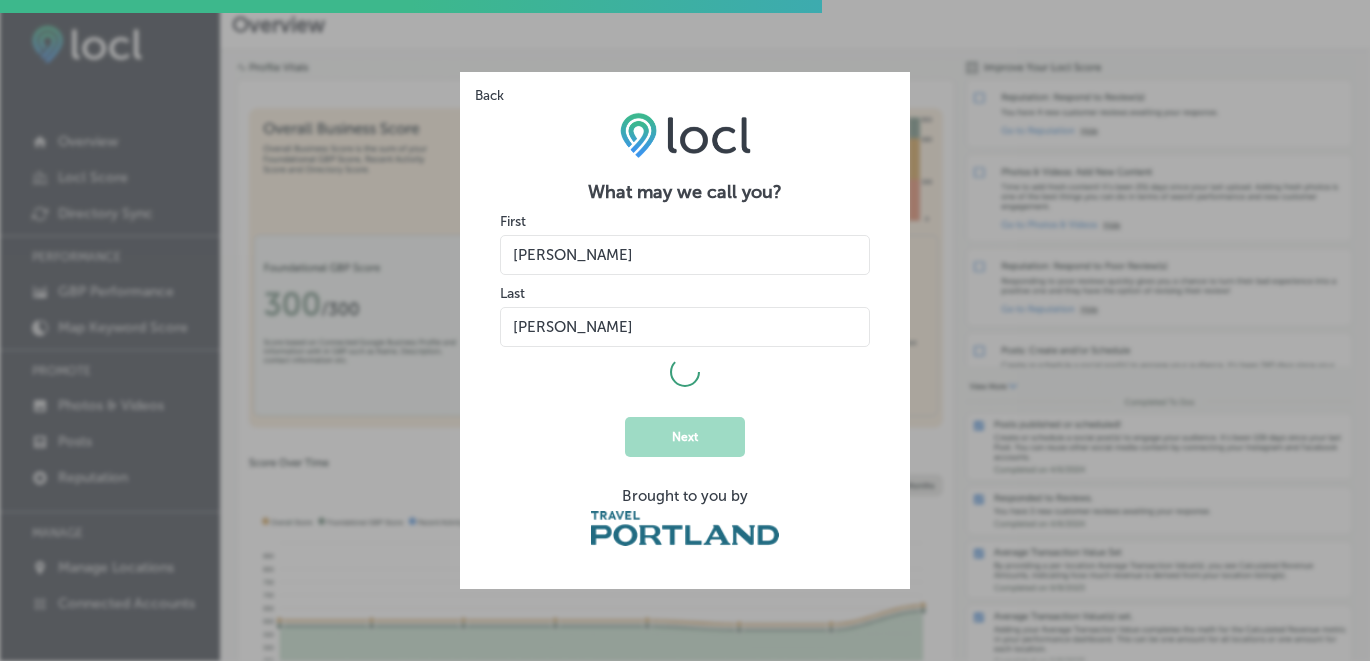 select on "US" 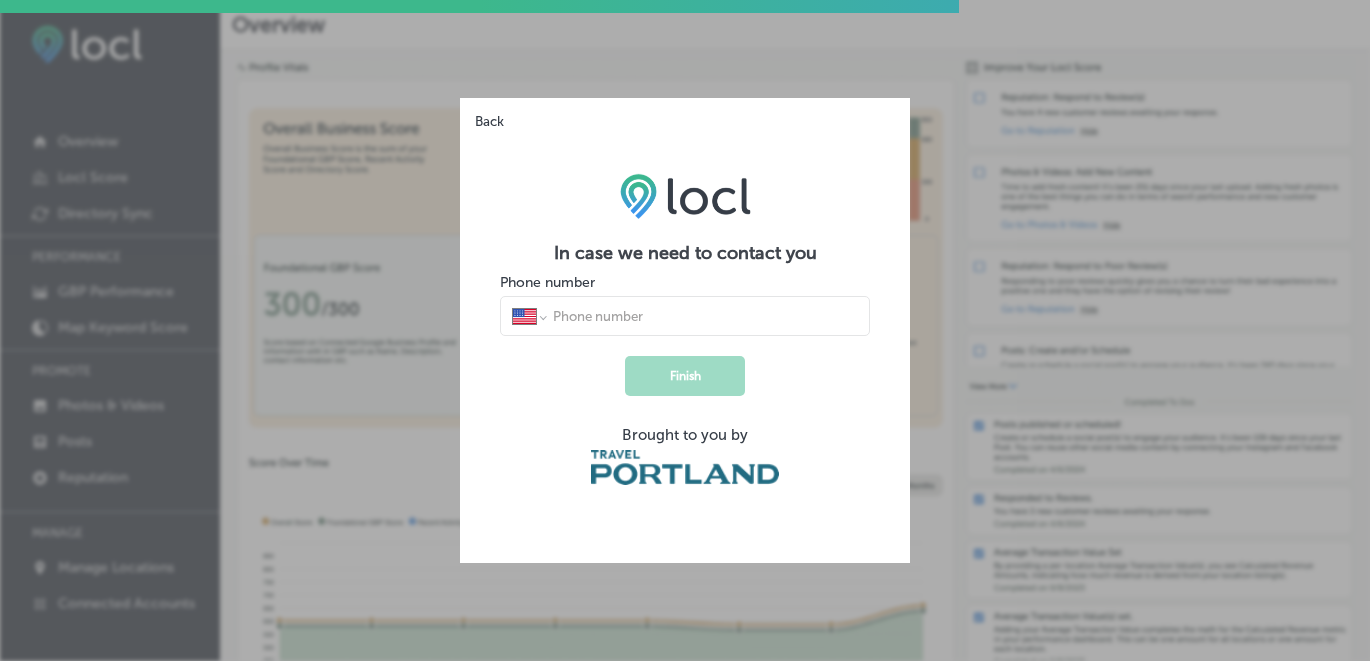 click at bounding box center (704, 316) 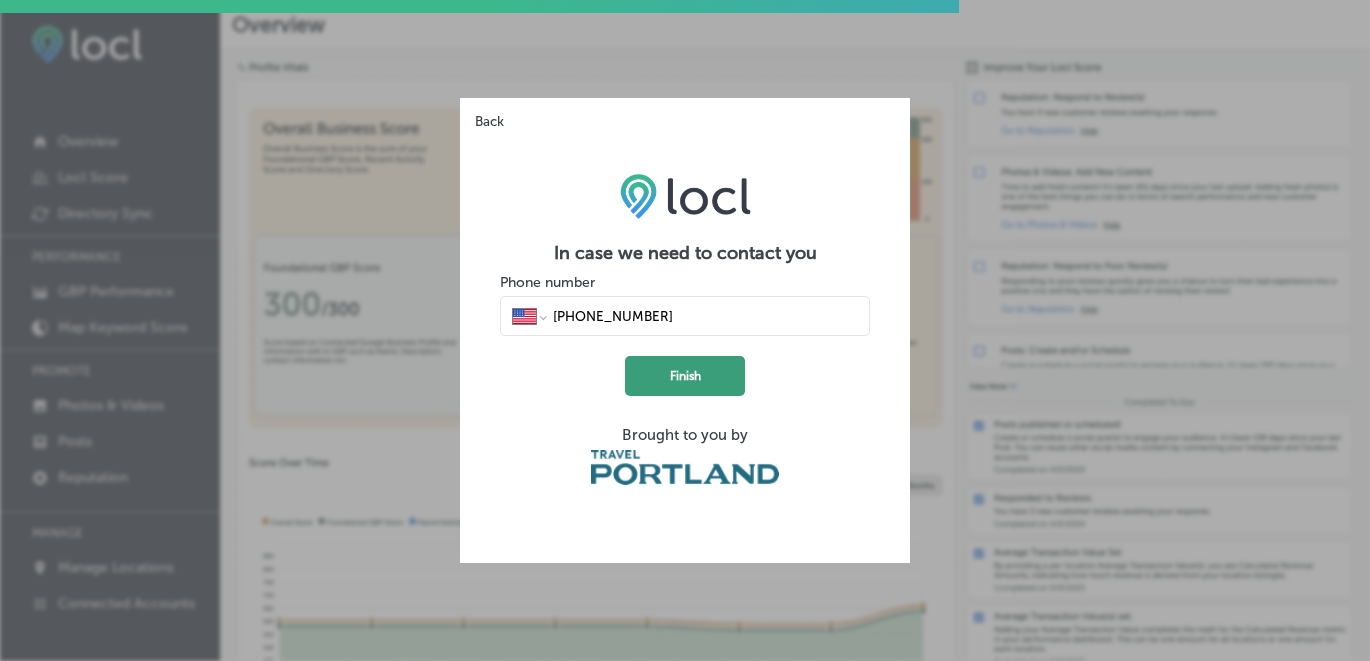 type on "(503) 880-4701" 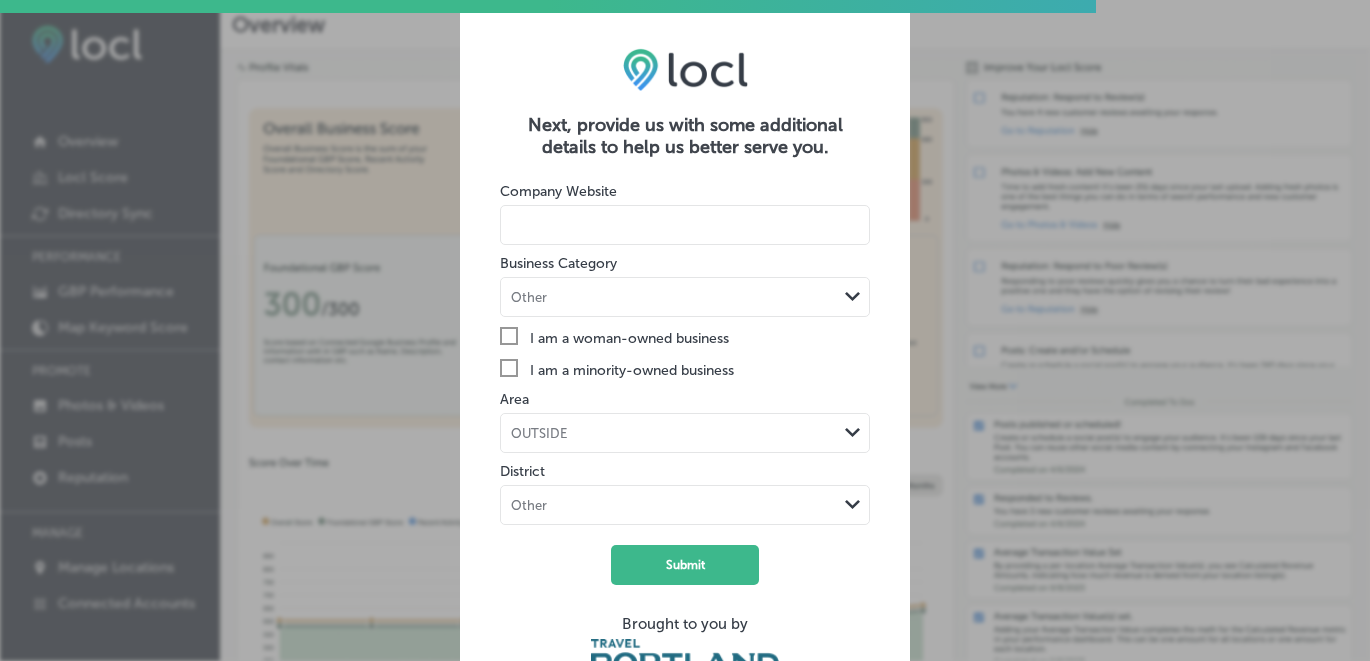 click at bounding box center [685, 225] 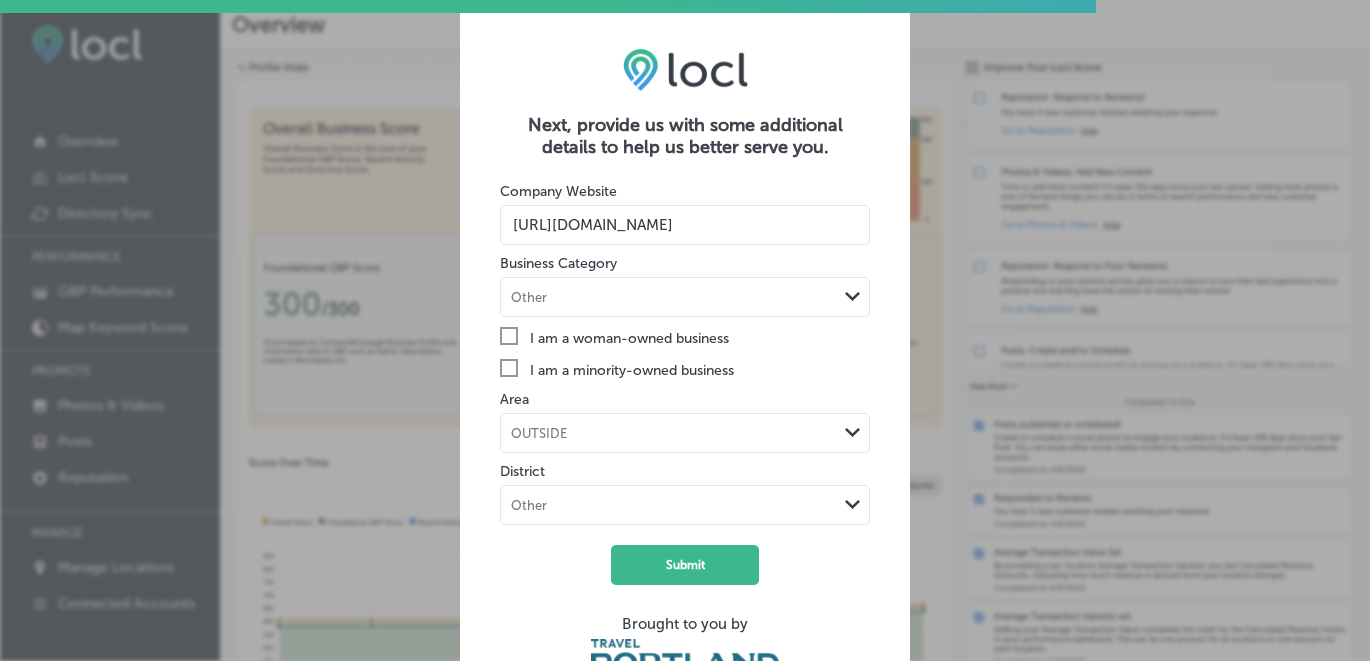 type on "https://www.wherescoffeegirl.com/" 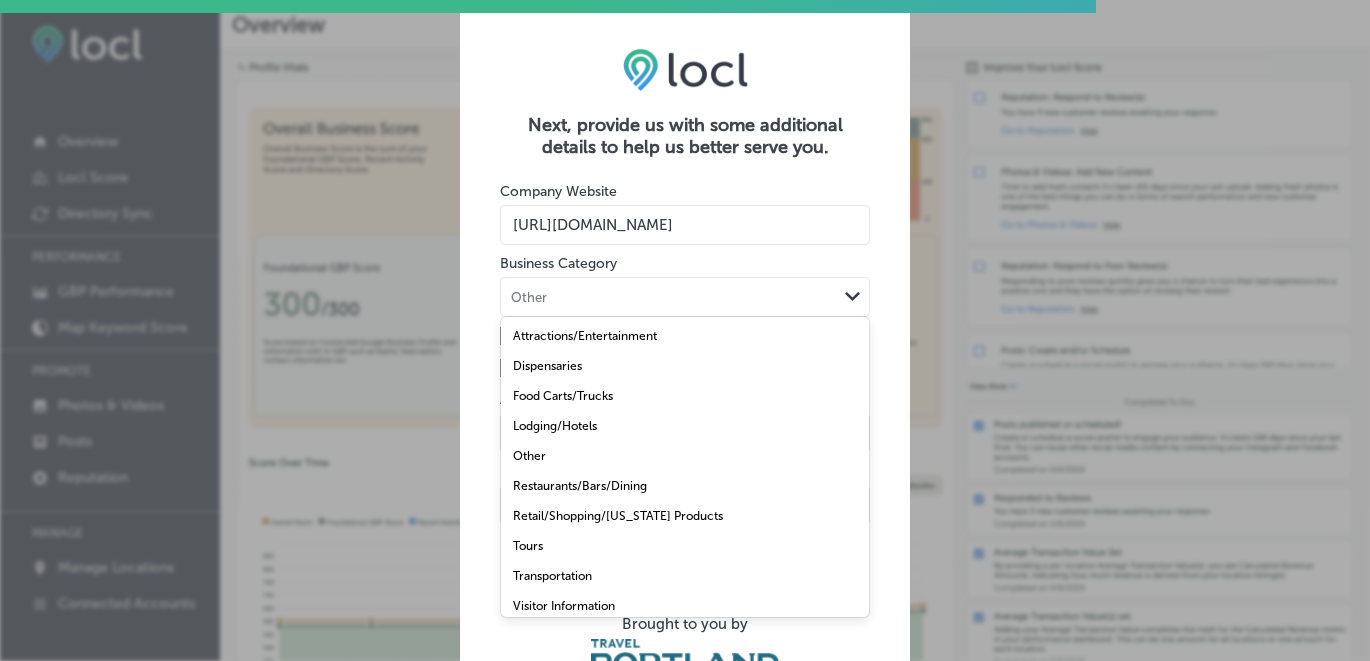 click on "Other" at bounding box center (669, 297) 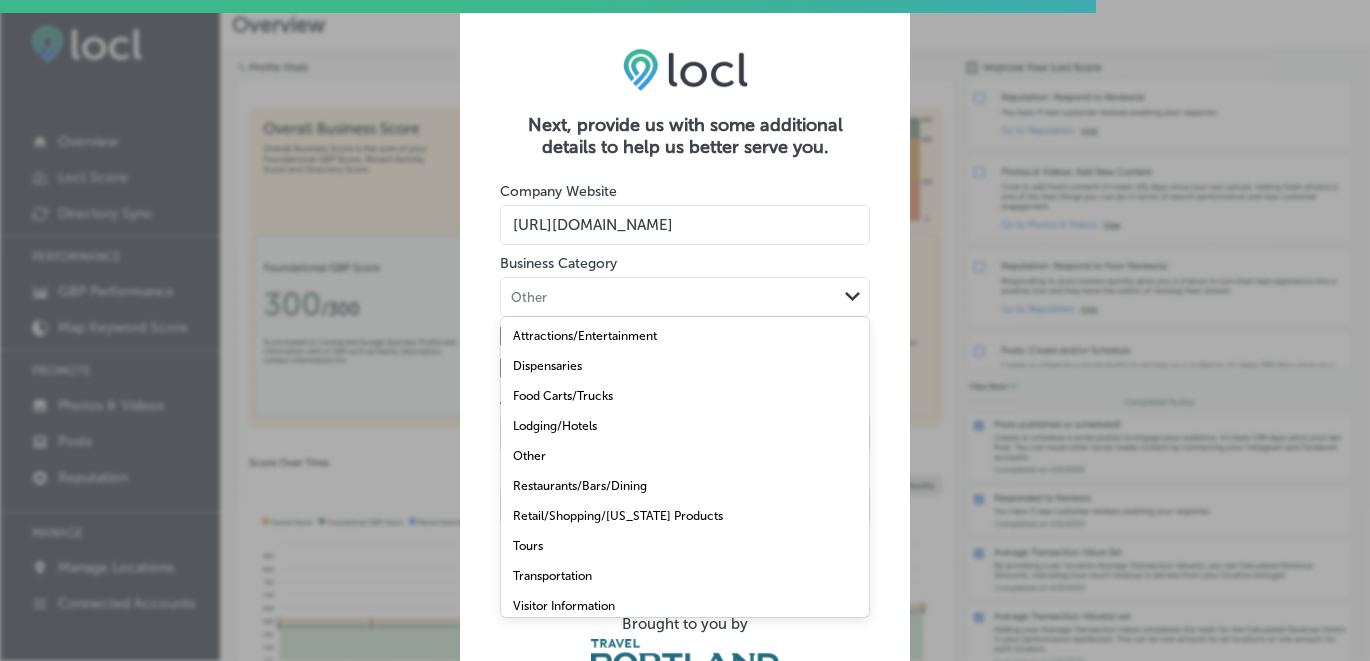 click on "Food Carts/Trucks" at bounding box center (563, 396) 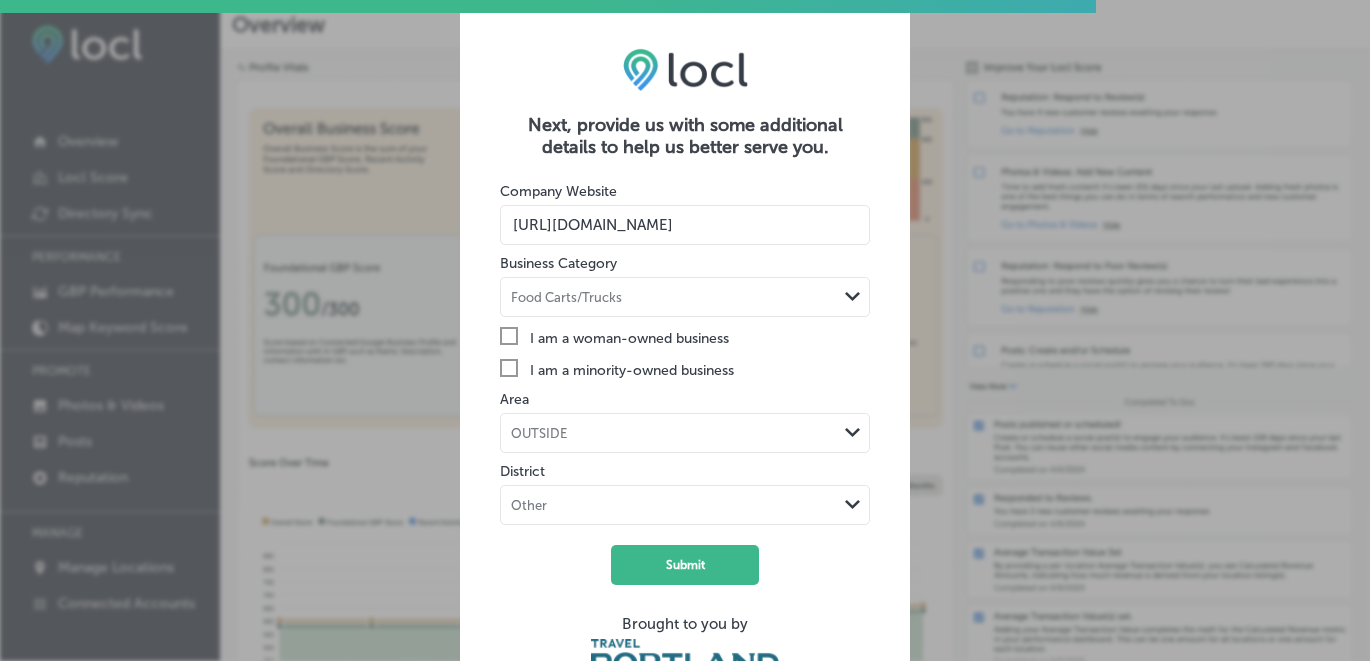 click on "Check
Created with Sketch." 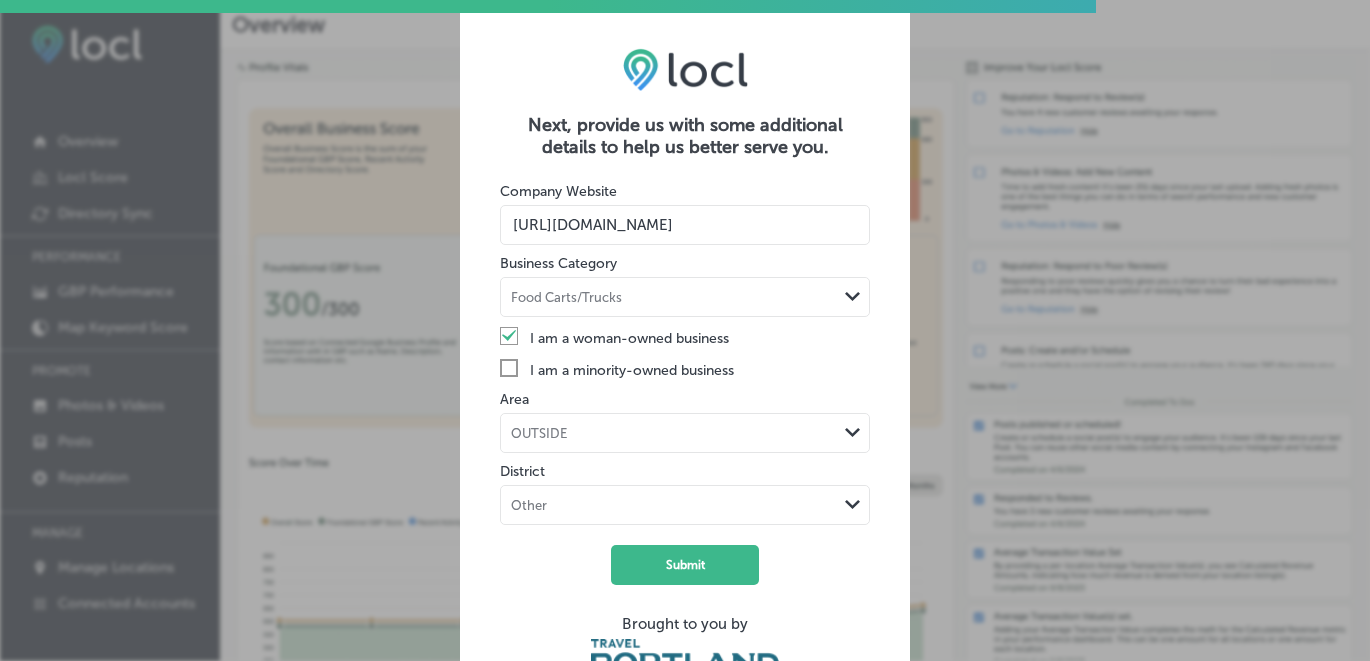 click on "Check
Created with Sketch." 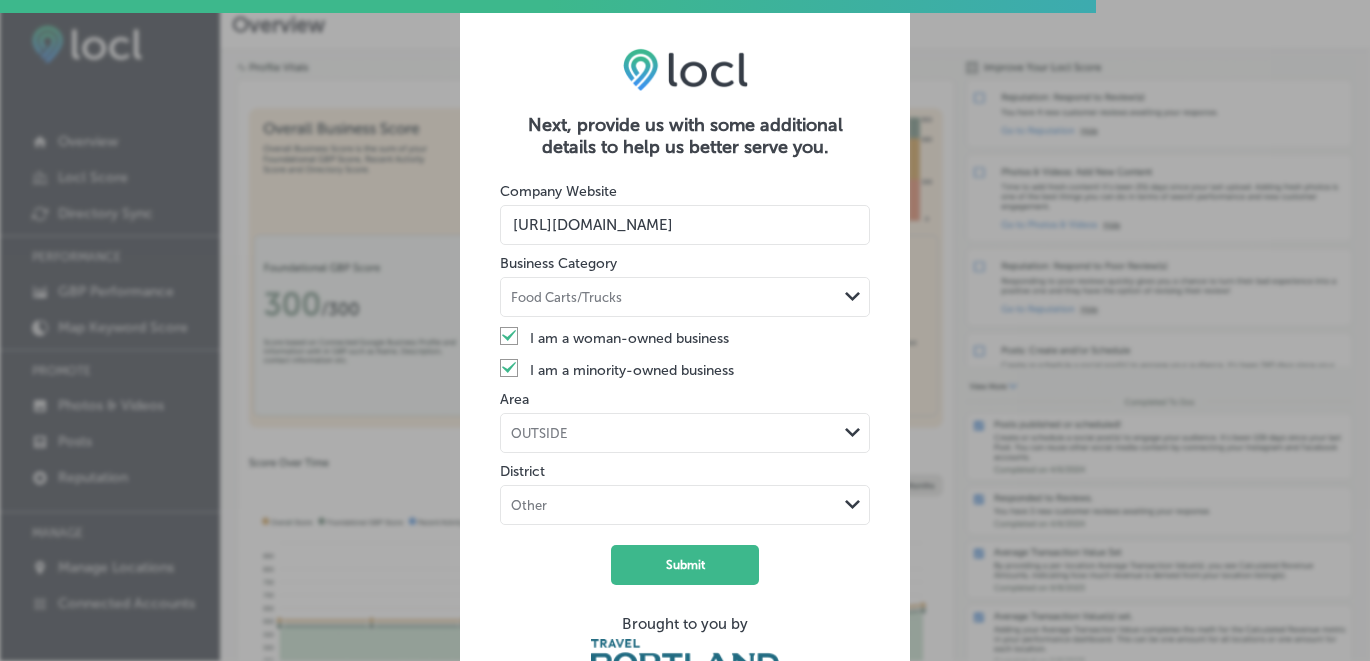 scroll, scrollTop: 68, scrollLeft: 0, axis: vertical 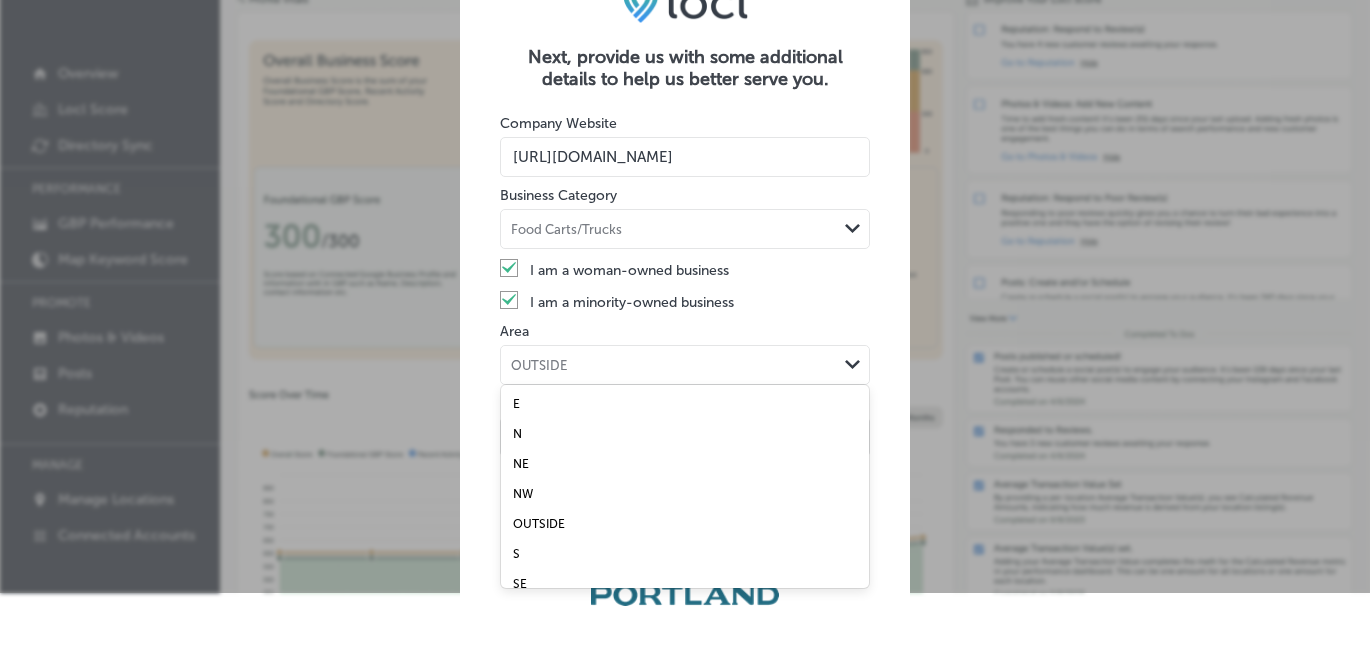 click on "OUTSIDE" at bounding box center [669, 365] 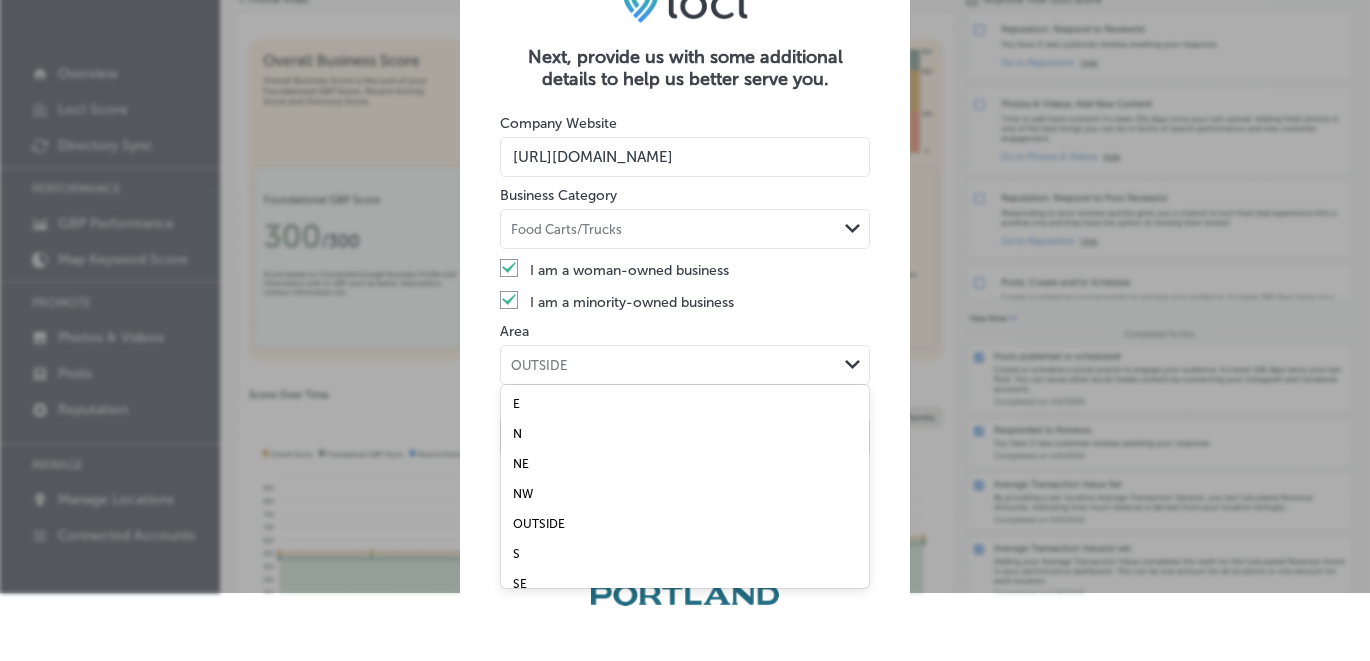 scroll, scrollTop: 79, scrollLeft: 0, axis: vertical 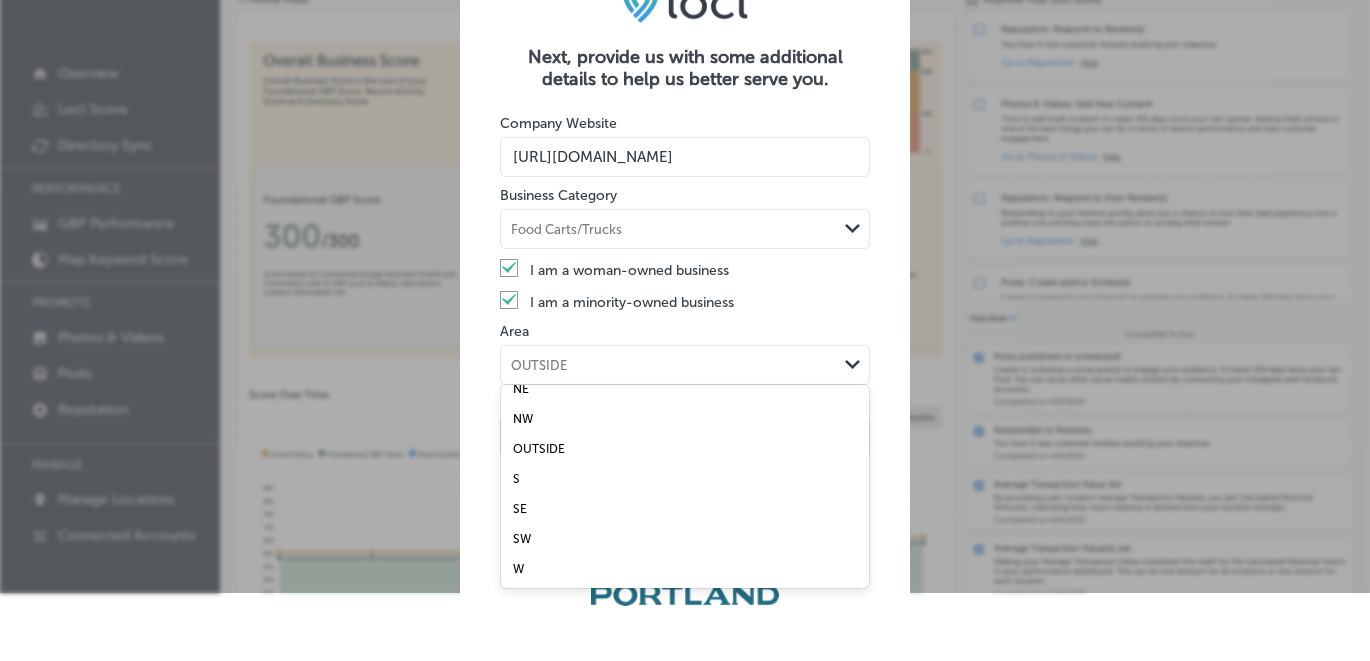 click on "SE" at bounding box center (685, 509) 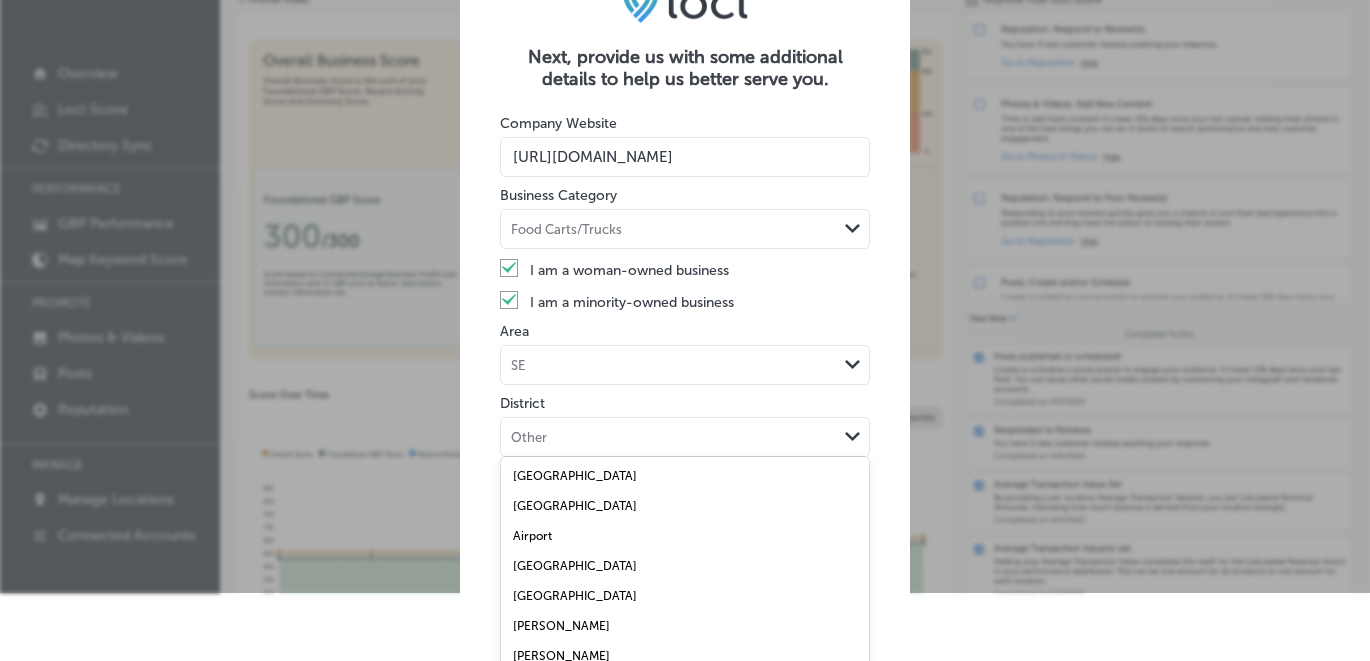 click on "option undefined focused, 3 of 42. 42 results available. Use Up and Down to choose options, press Enter to select the currently focused option, press Escape to exit the menu, press Tab to select the option and exit the menu. Other
Path
Created with Sketch.
42nd Avenue 82nd Avenue Airport Alberta Main Street Belmont Area Bethany Buckman Business District Central Eastside Central Eastside Industrial Council Columbia Corridor Division/Clinton Downtown Foster Area Gateway Area Goose Hallow Greater Brooklyn Hawthorne Boulevard Hillsboro Kenton Kerns Lloyd Midway Mississippi District Multnomah Village NE Broadway Northwest District Northwest Industrial Old Town Other Overlook Village Parkrose PDX Pearl District Sellwood Moreland Soul District South Portland St. Johns Washington Park Williams District Woodlawn Woodstock" at bounding box center (685, 437) 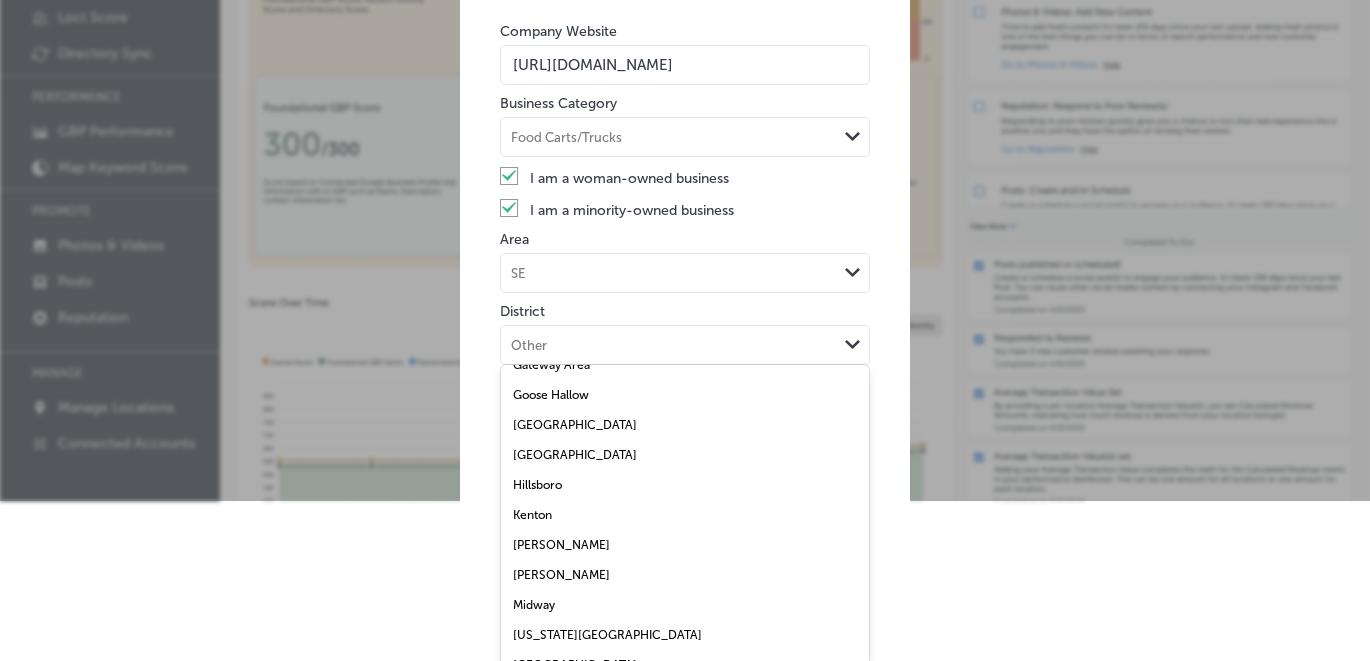 scroll, scrollTop: 438, scrollLeft: 0, axis: vertical 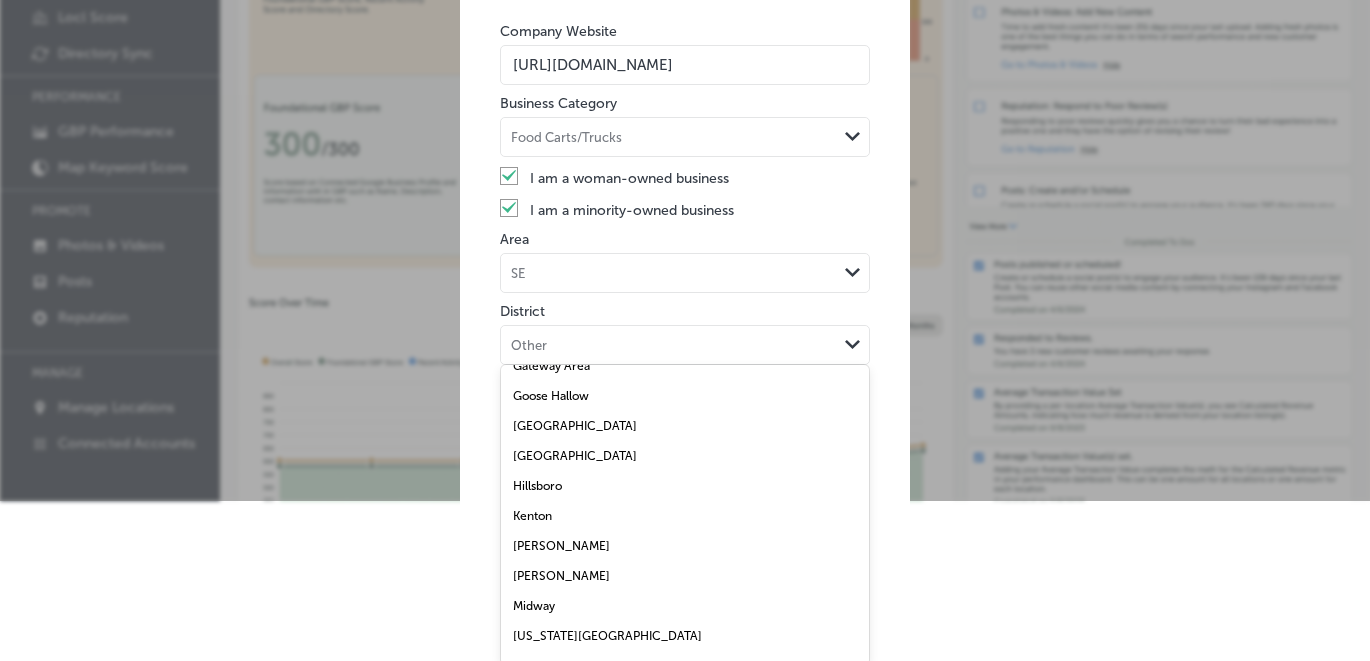 click on "Hawthorne Boulevard" at bounding box center [575, 456] 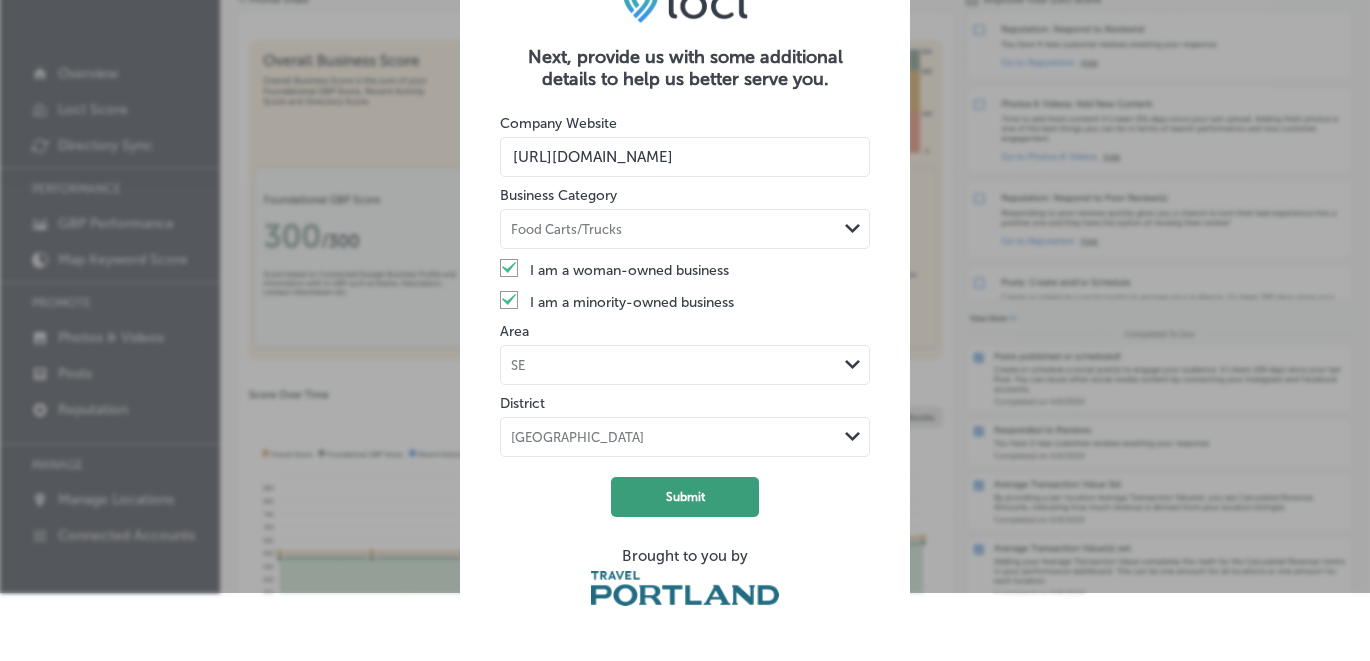 click on "Submit" at bounding box center (685, 497) 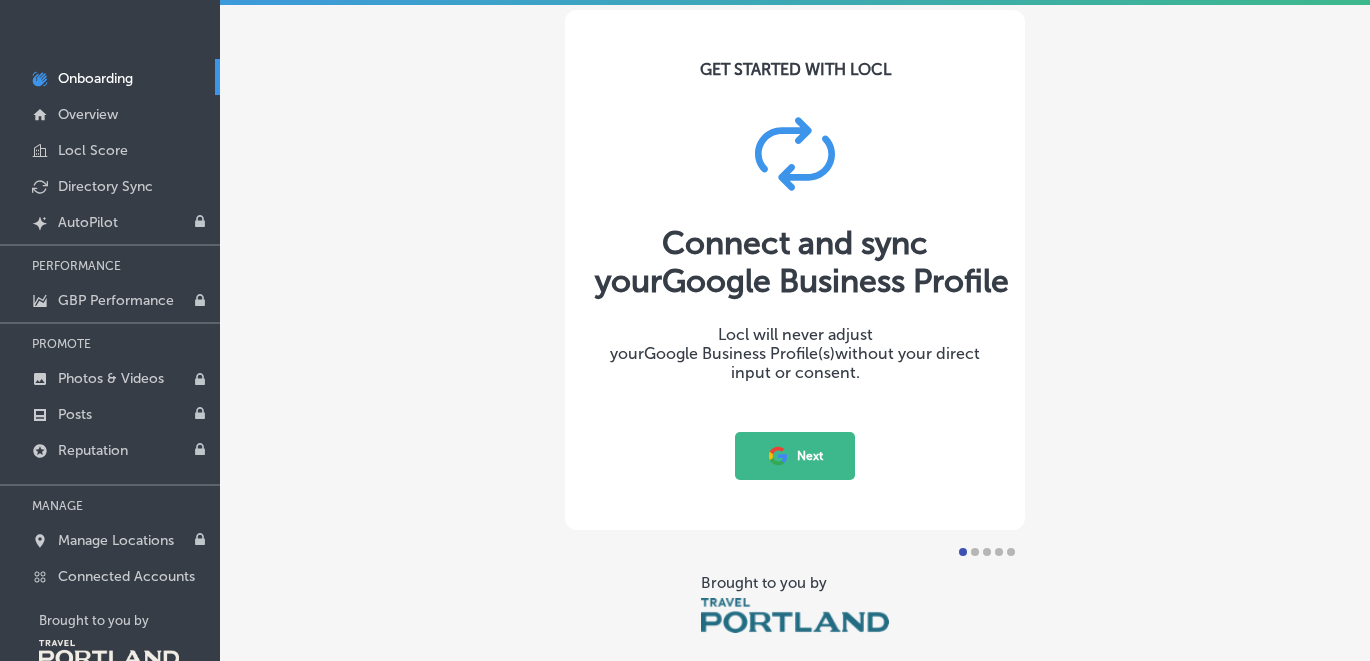 click on "Next" at bounding box center [795, 456] 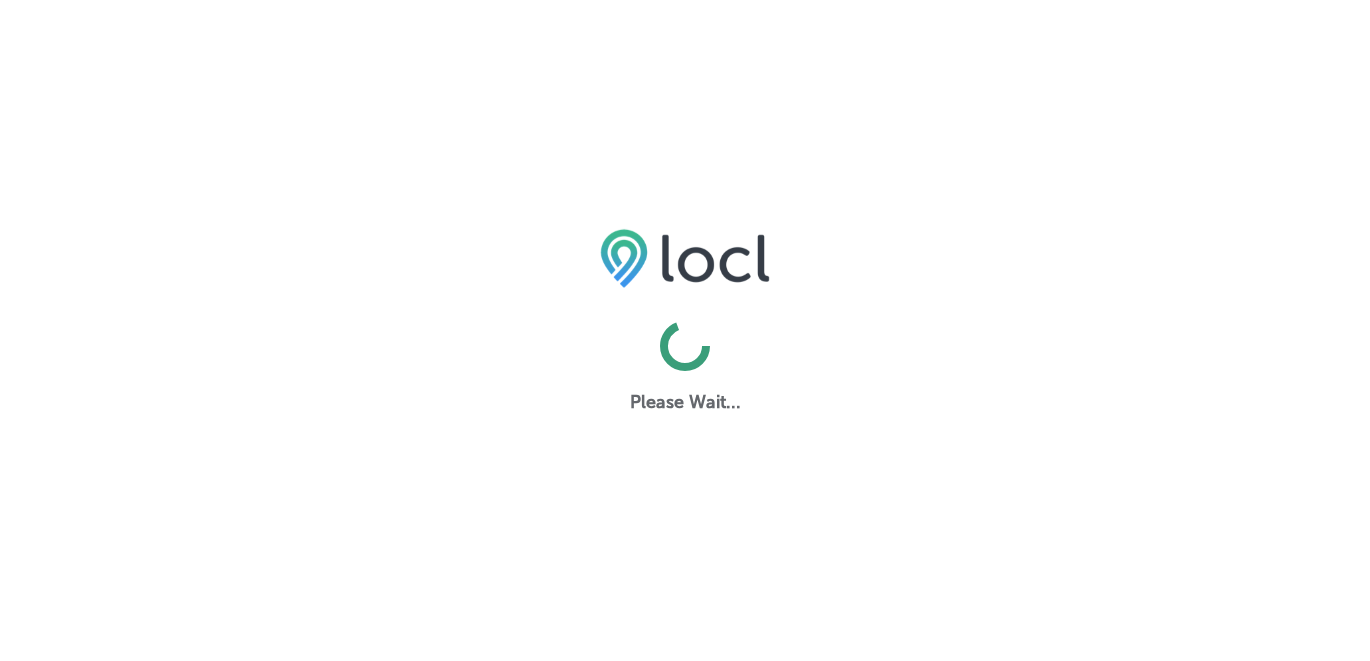scroll, scrollTop: 0, scrollLeft: 0, axis: both 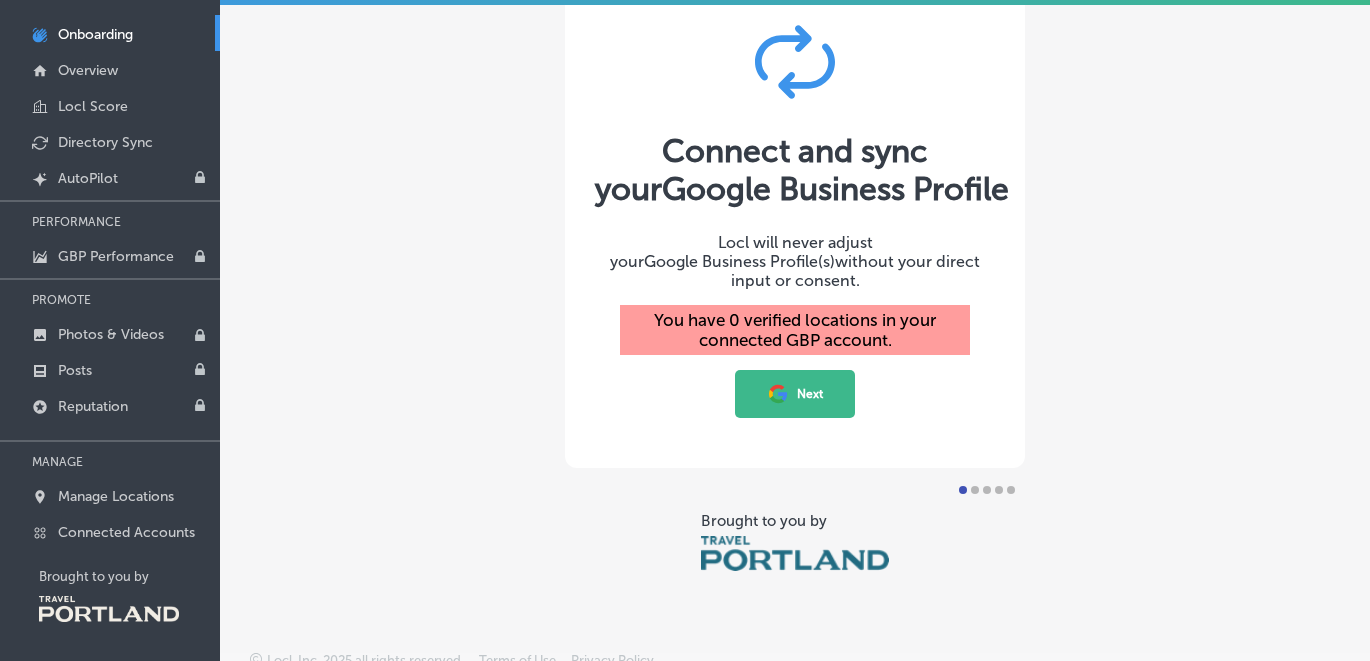 click on "Next" at bounding box center [795, 394] 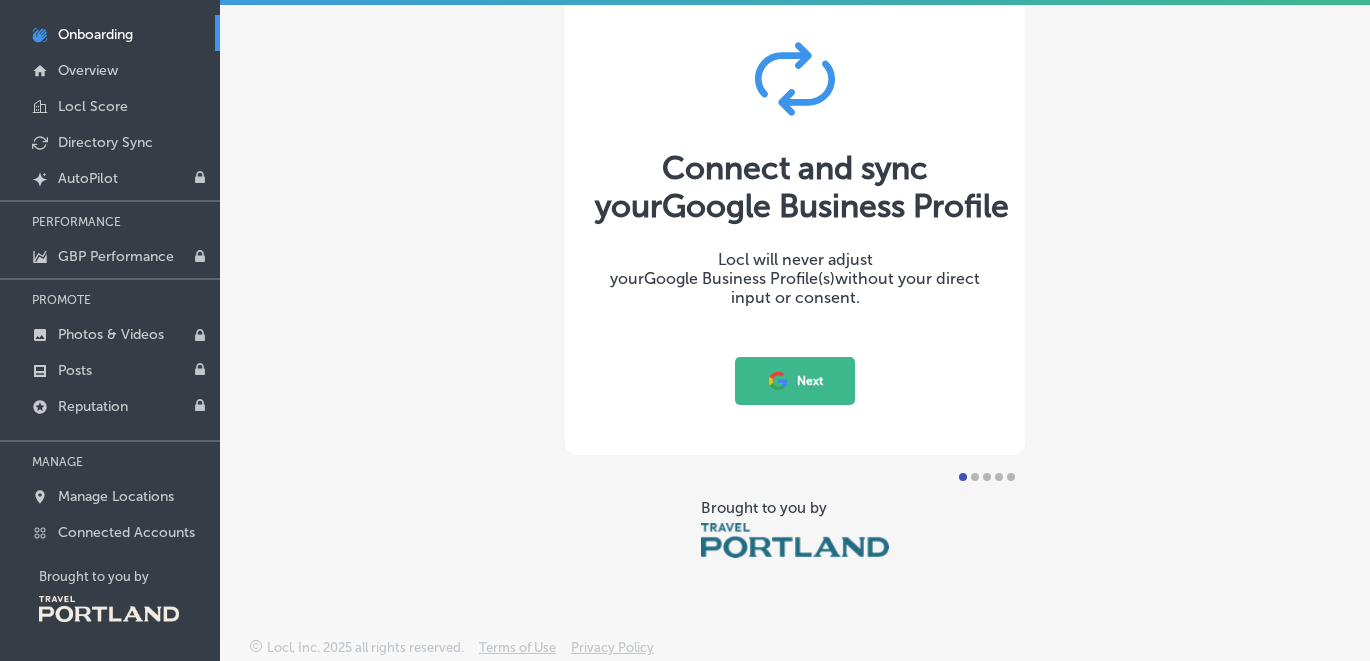 scroll, scrollTop: 35, scrollLeft: 0, axis: vertical 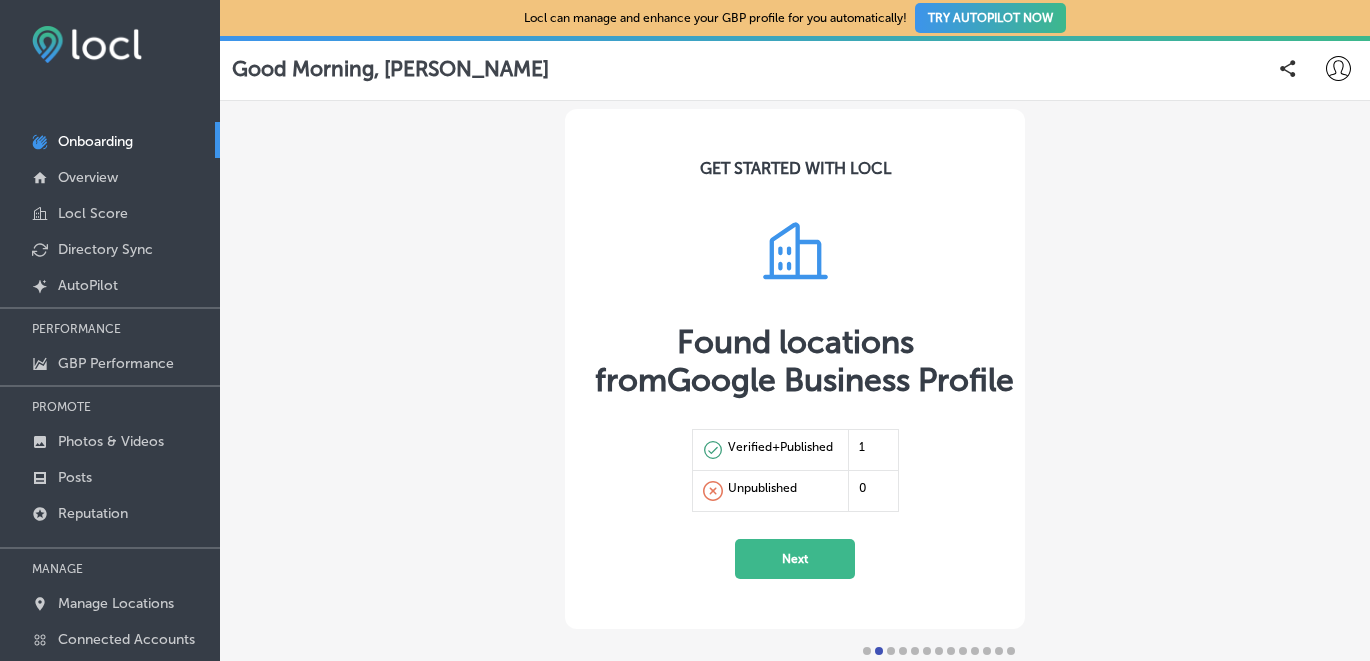 click on "Next" at bounding box center [795, 559] 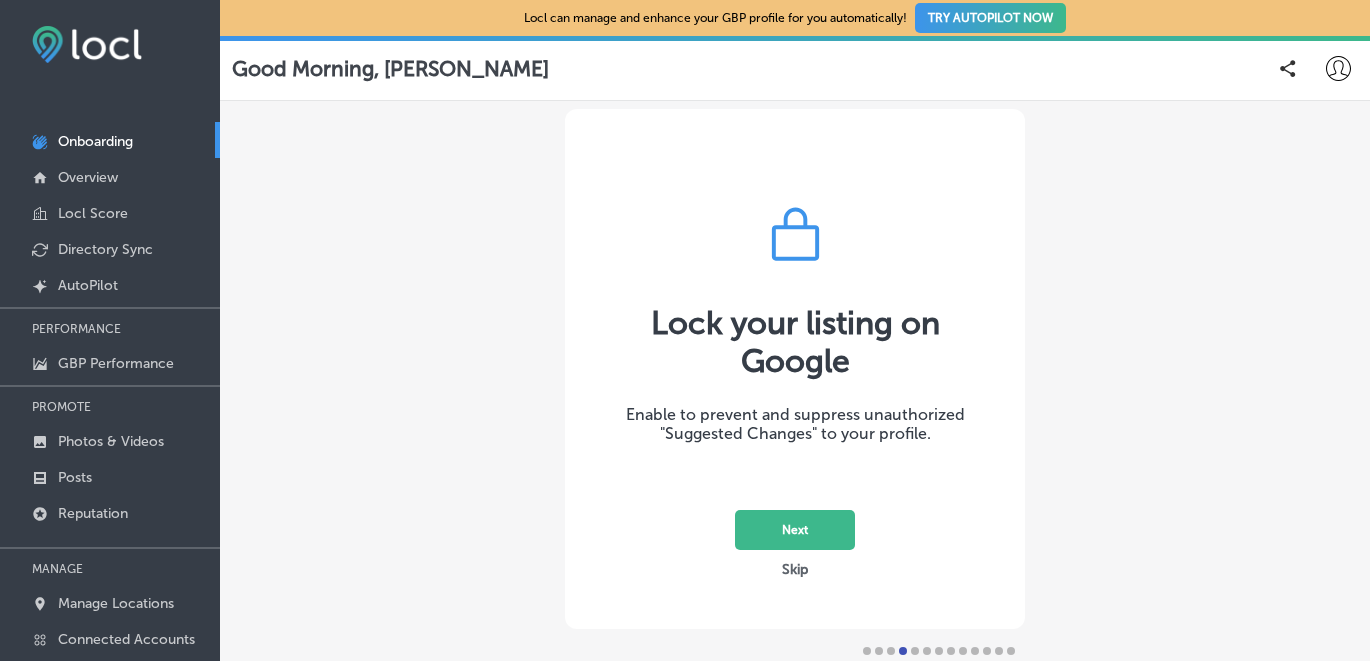click on "Next" at bounding box center (795, 530) 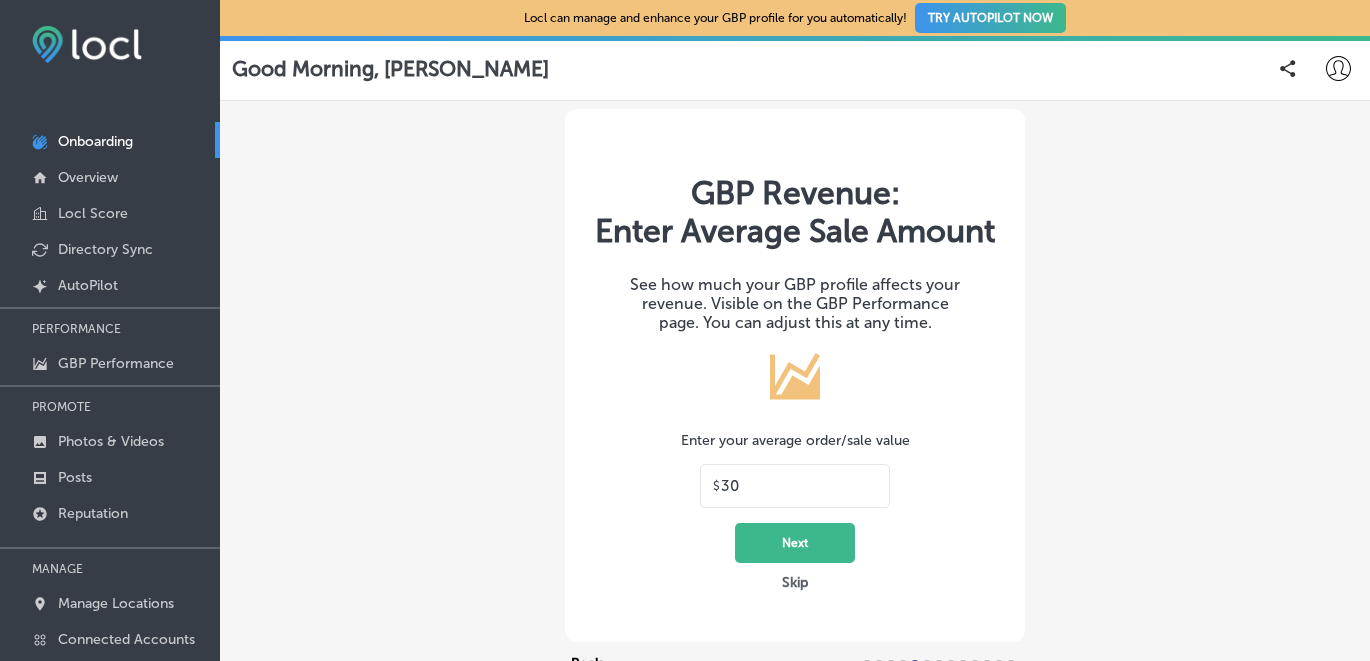 click on "Skip" at bounding box center [795, 582] 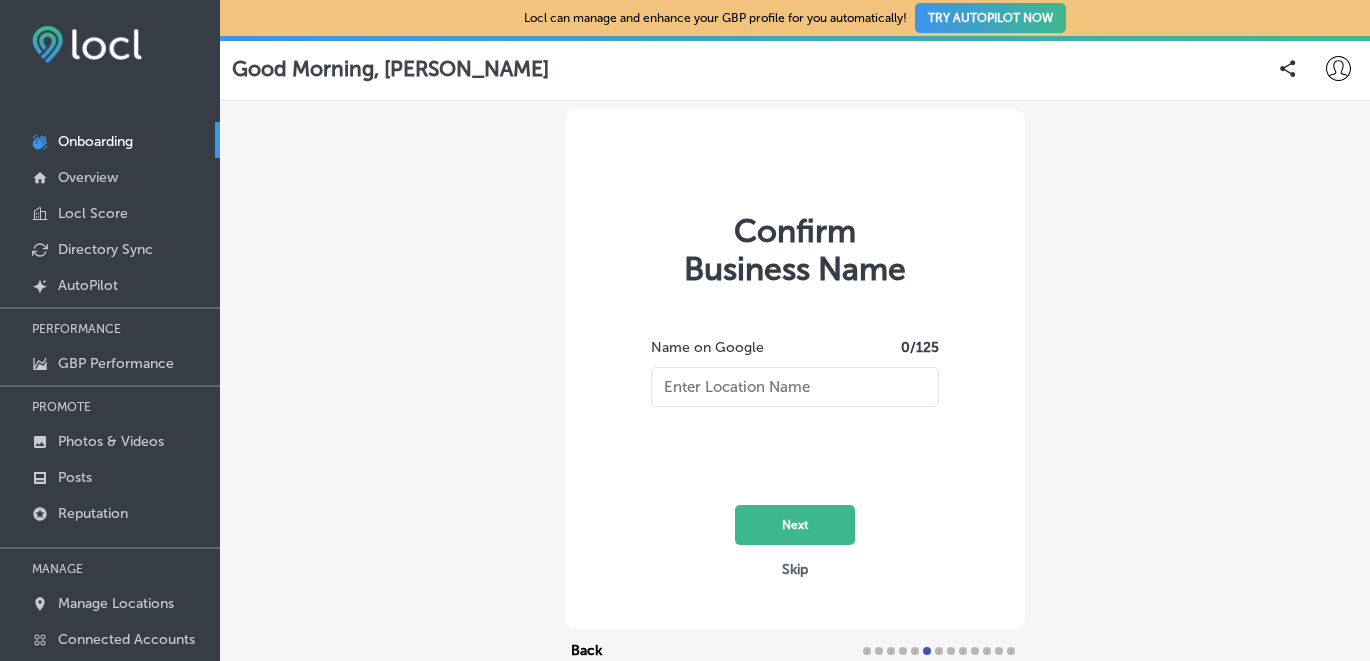 type on "Wheres Coffeegirl" 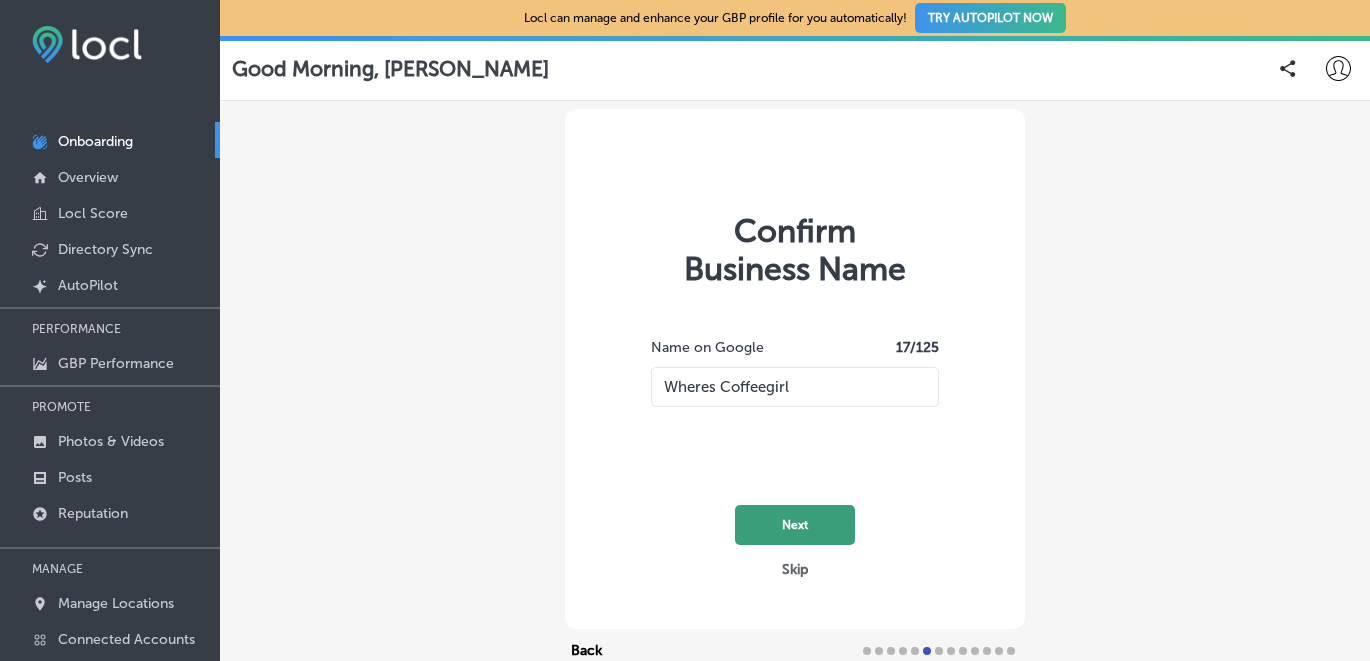 click on "Next" 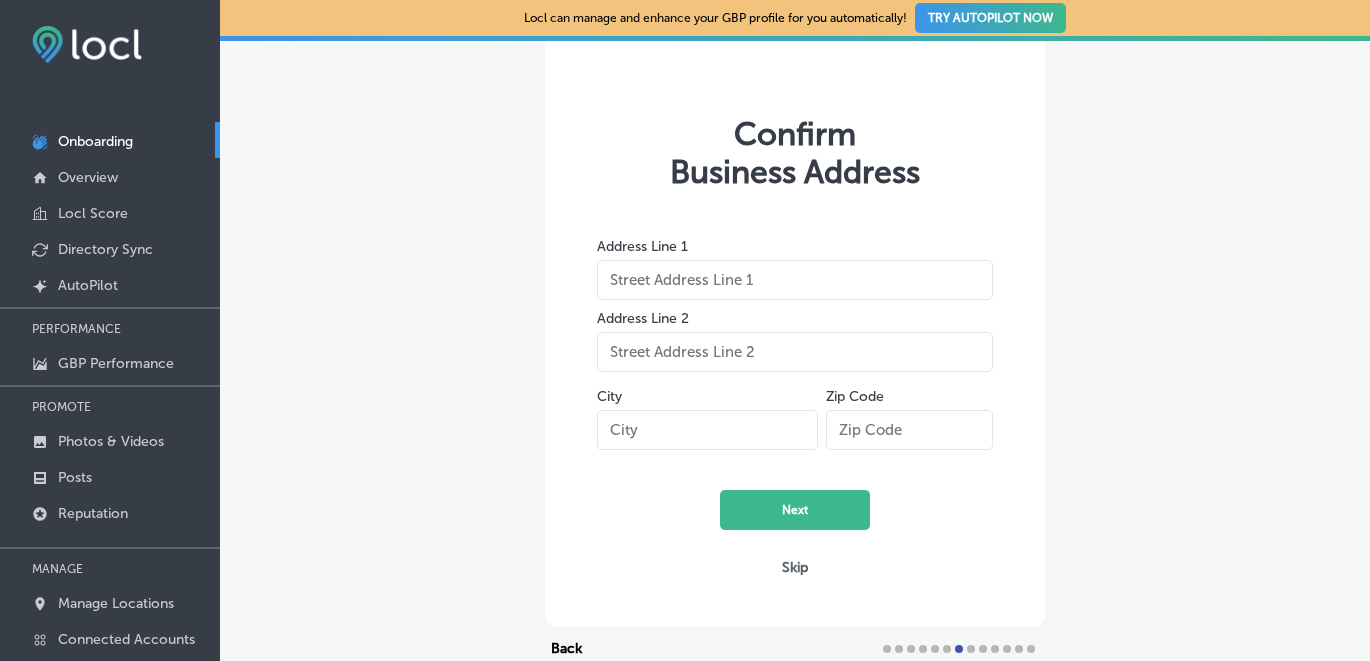 scroll, scrollTop: 119, scrollLeft: 0, axis: vertical 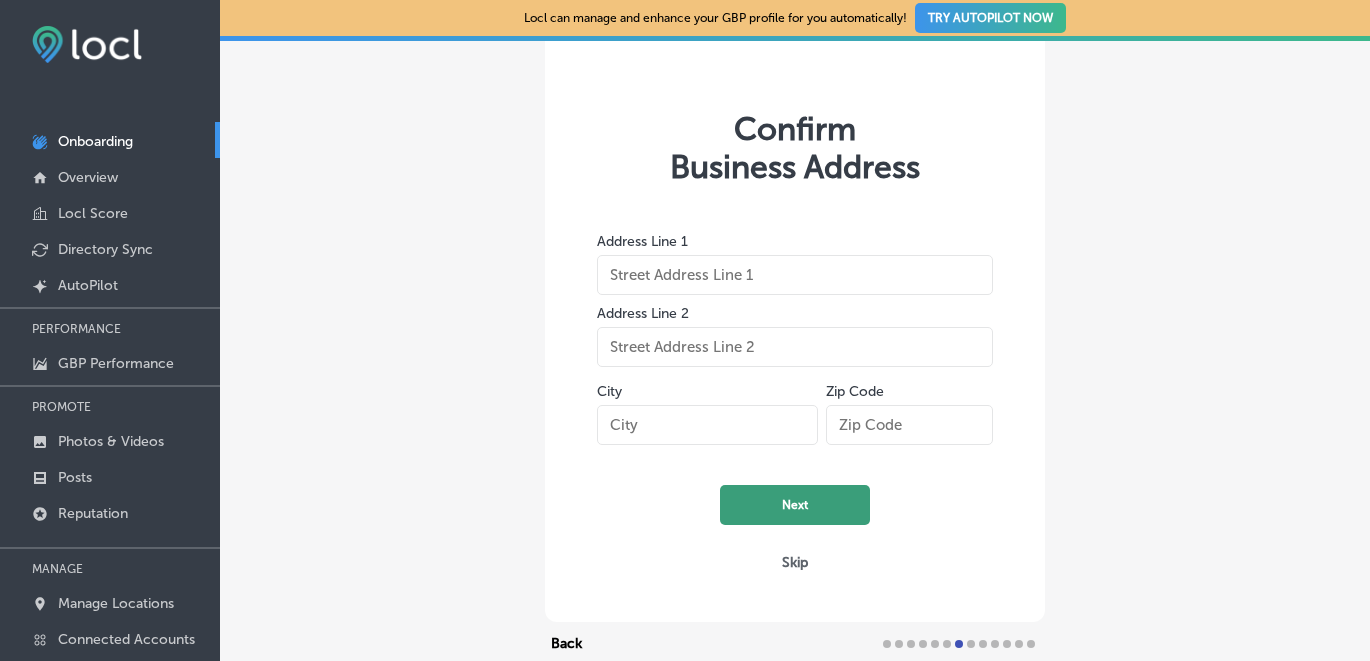 click on "Next" 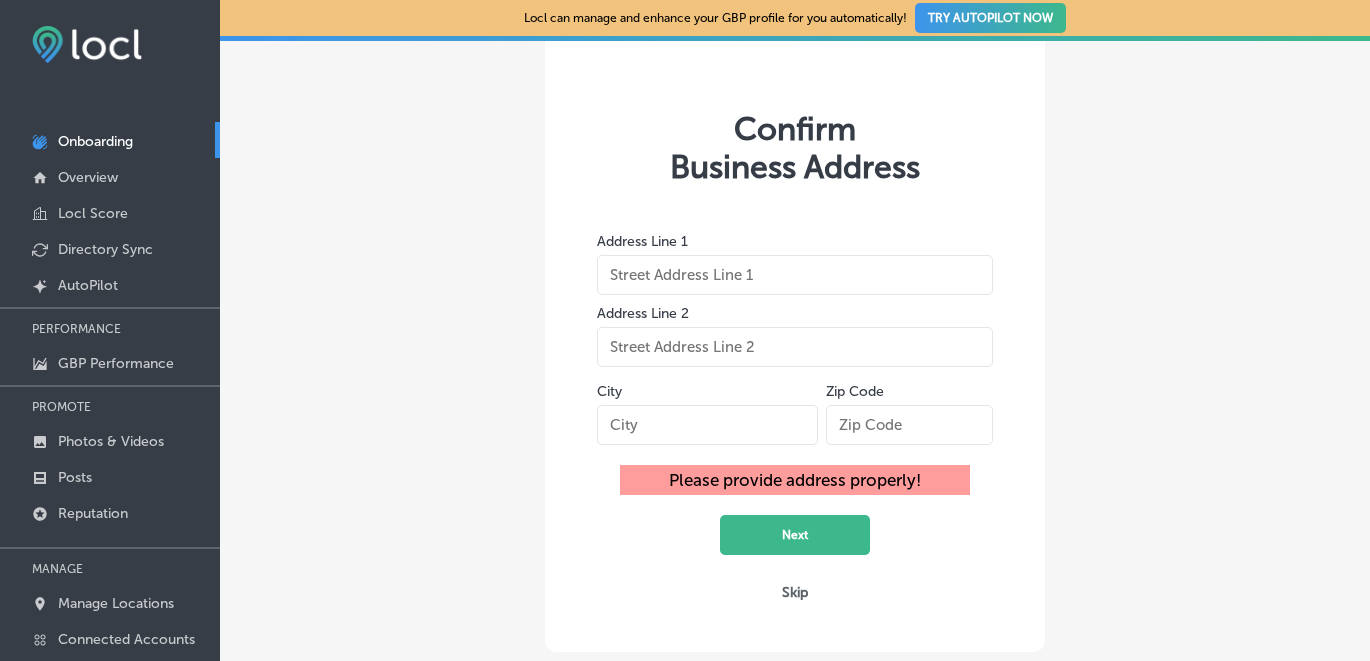click on "Skip" at bounding box center [795, 592] 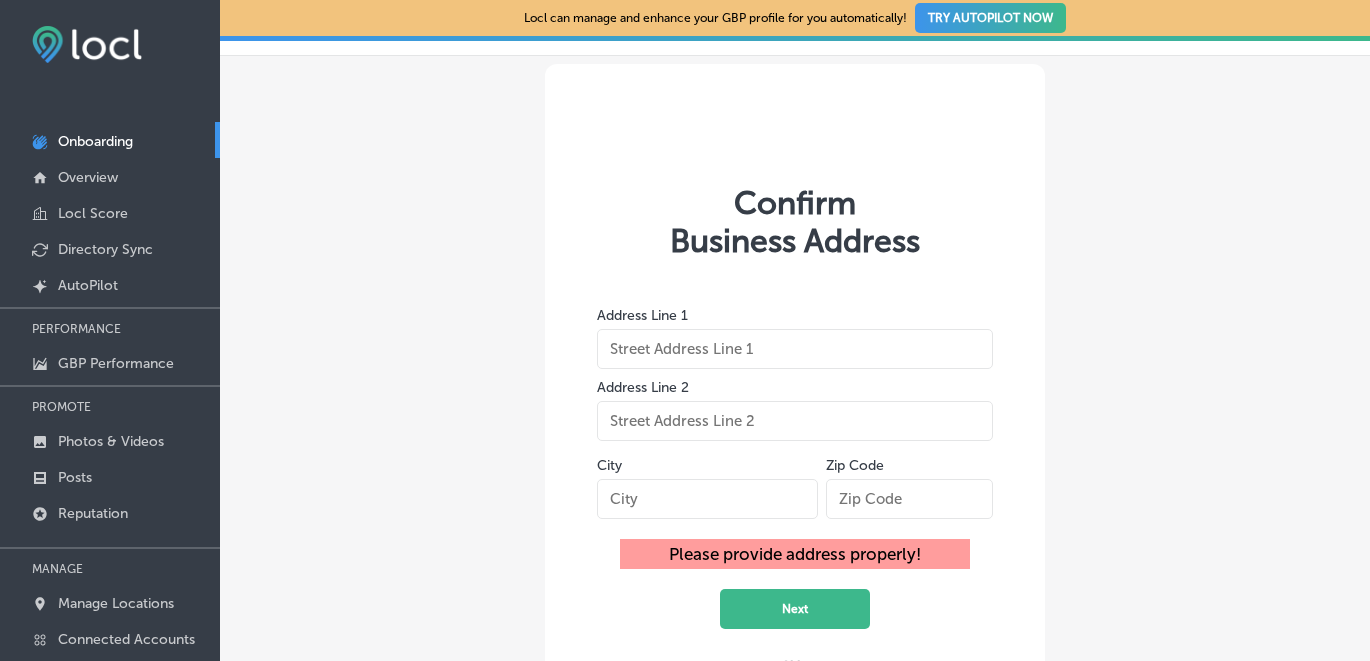 select on "US" 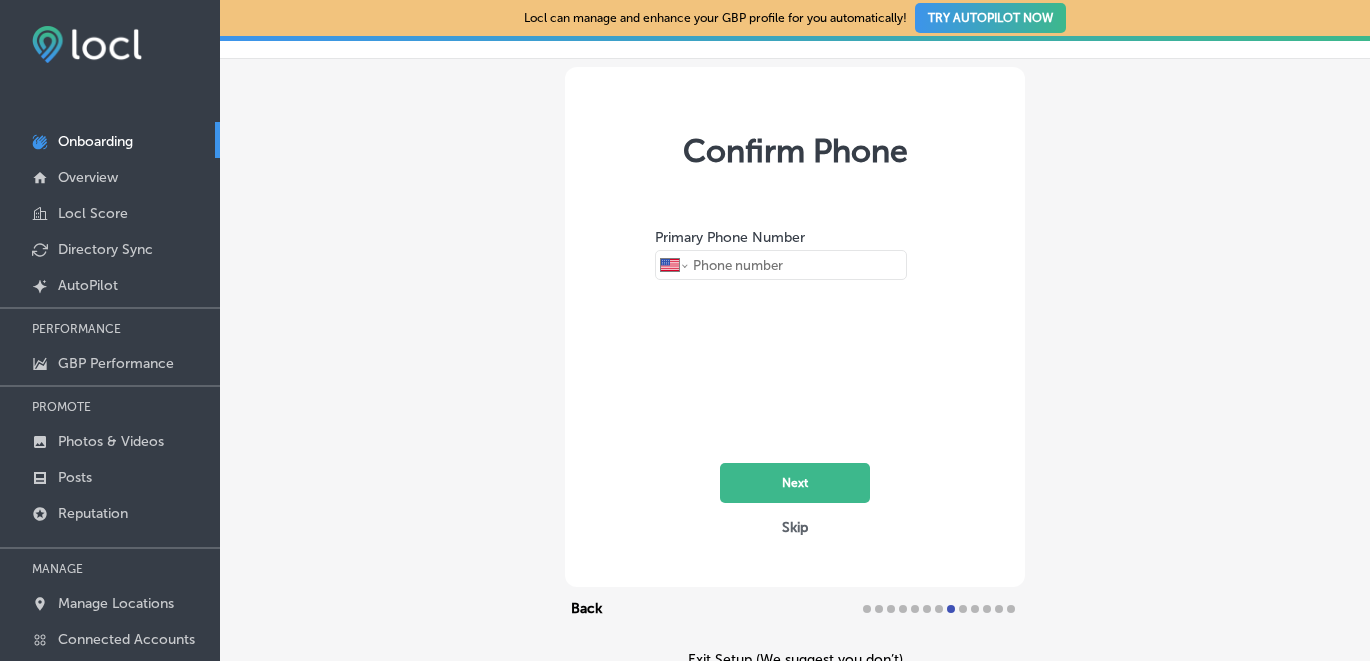 click on "Skip" at bounding box center [795, 527] 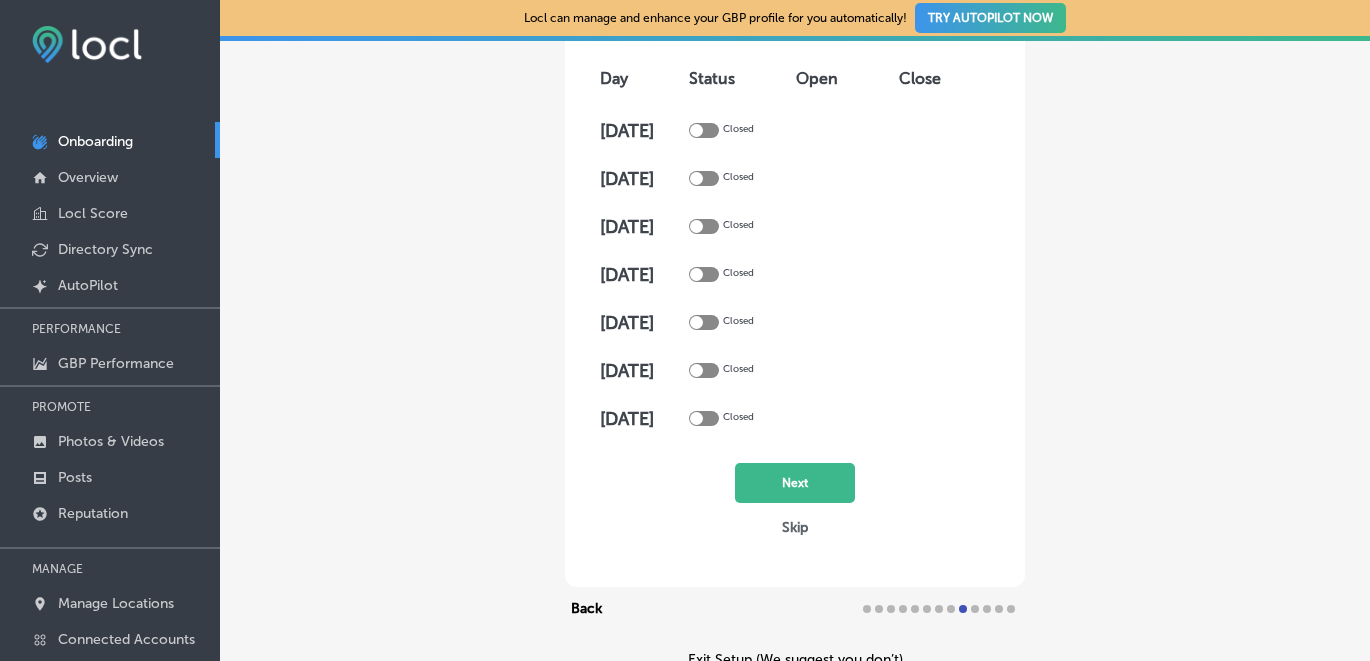 scroll, scrollTop: 200, scrollLeft: 0, axis: vertical 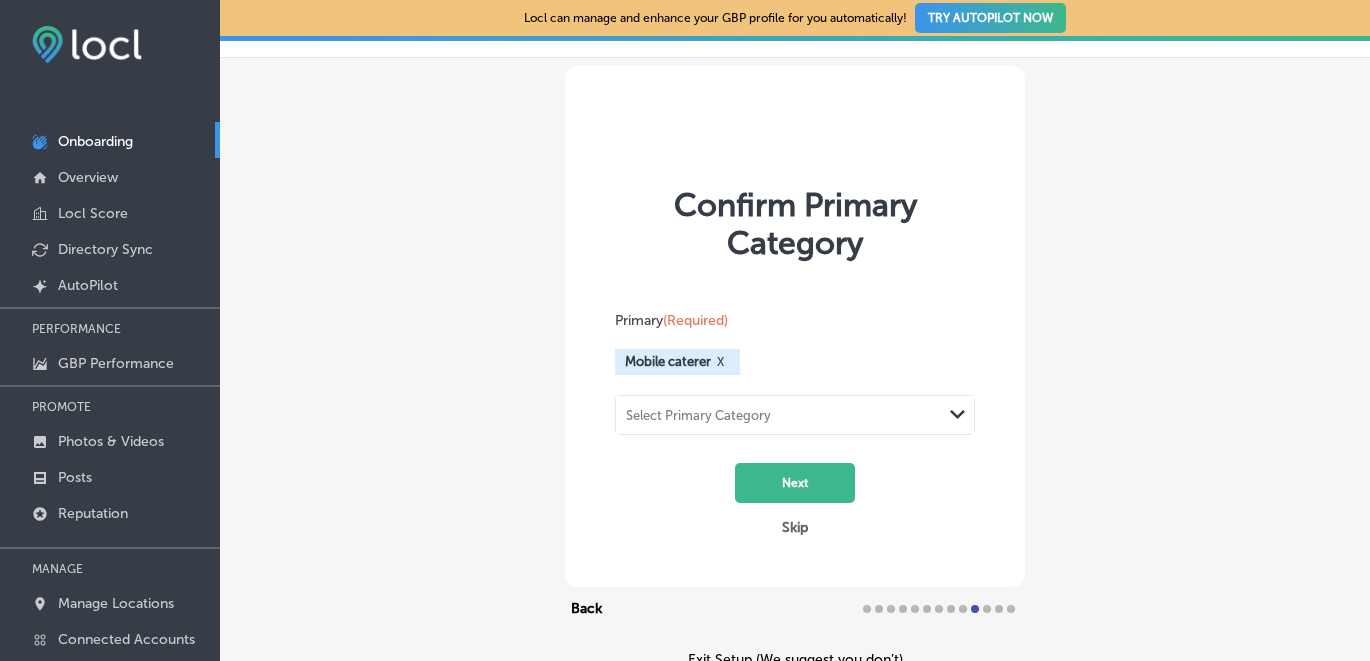 click on "Path
Created with Sketch." 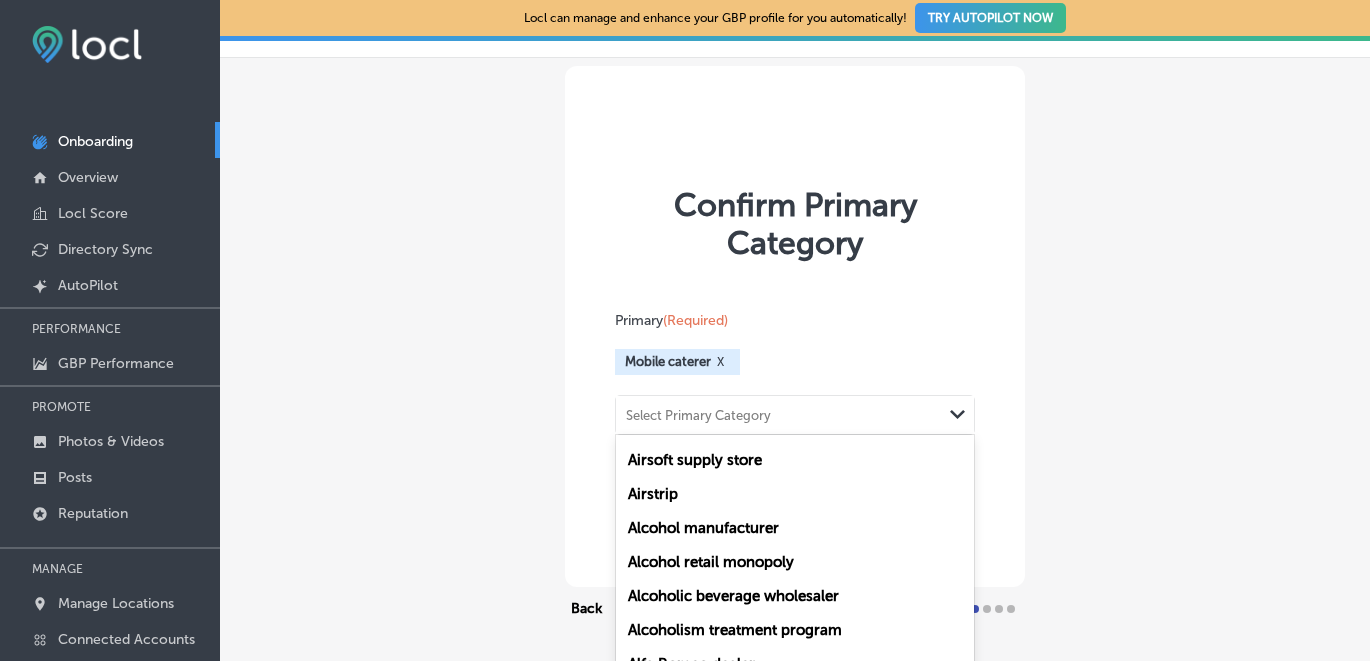 scroll, scrollTop: 3108, scrollLeft: 0, axis: vertical 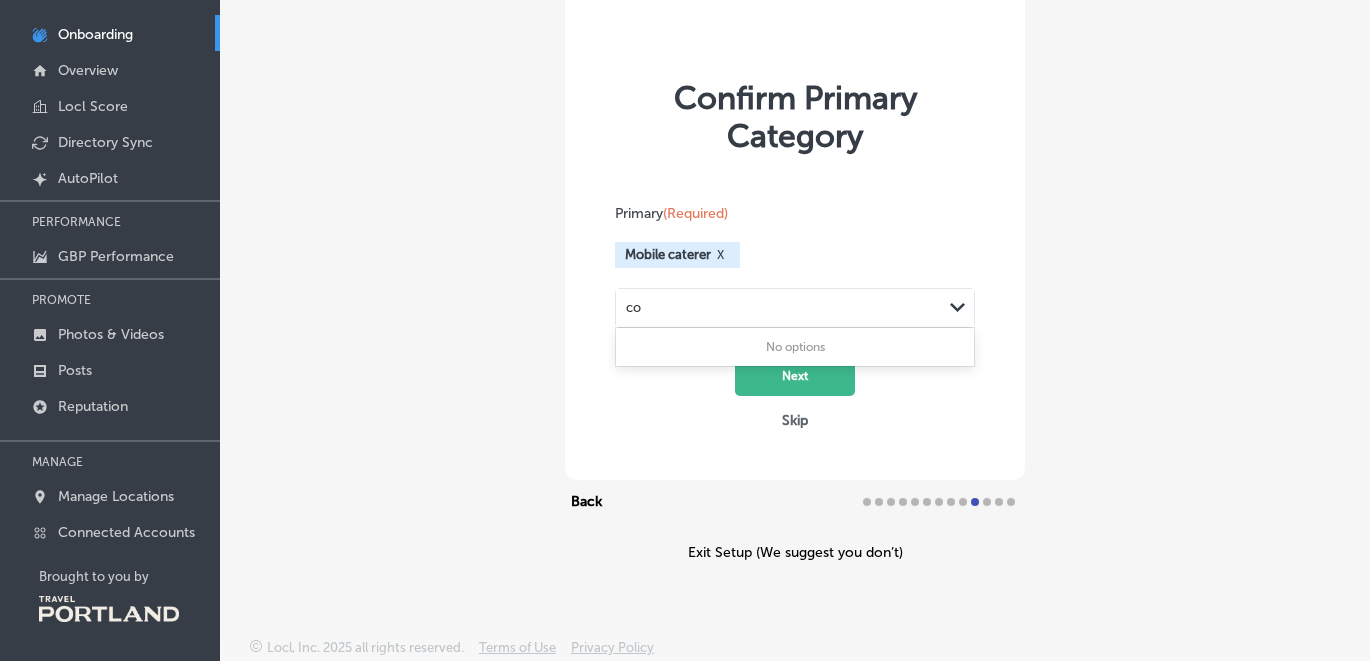 type on "c" 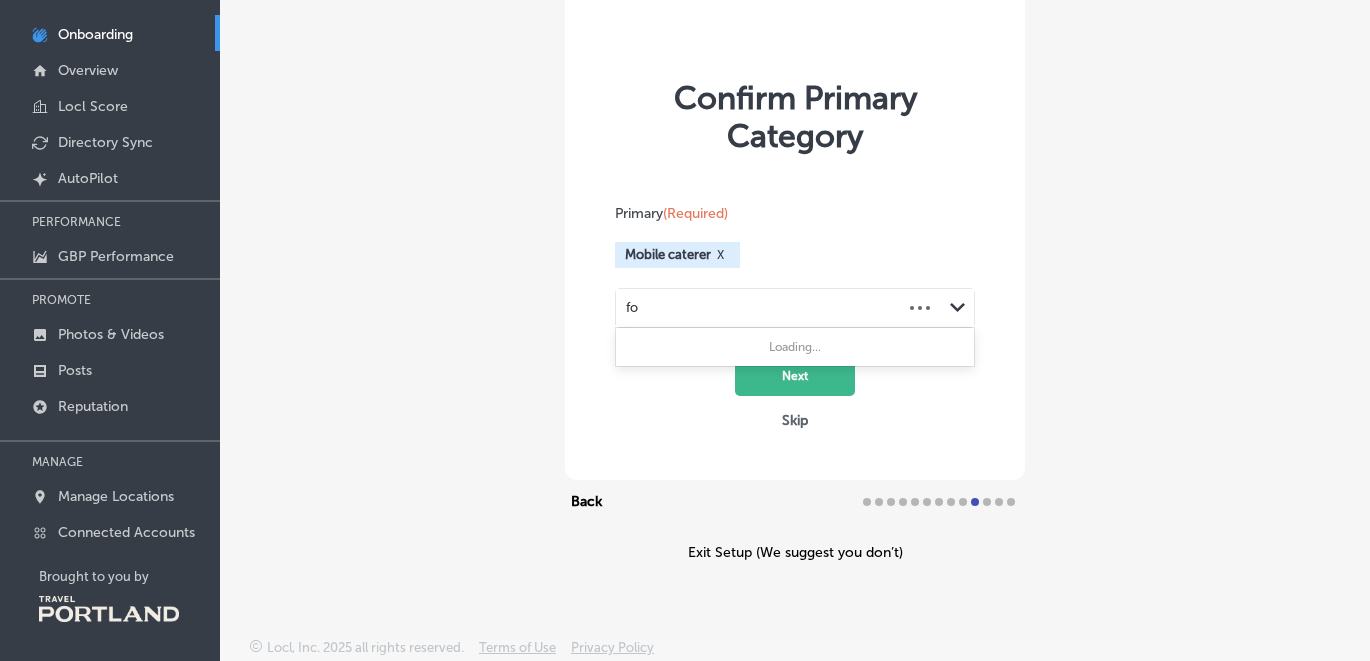 type on "f" 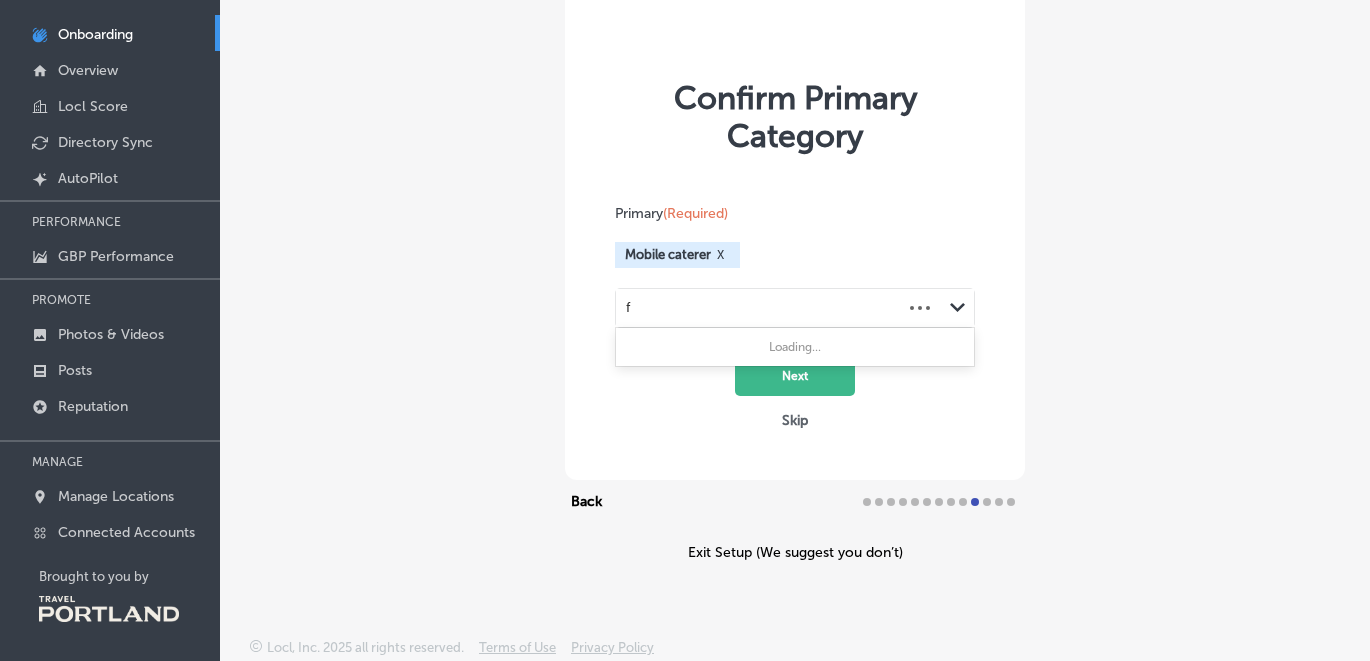type 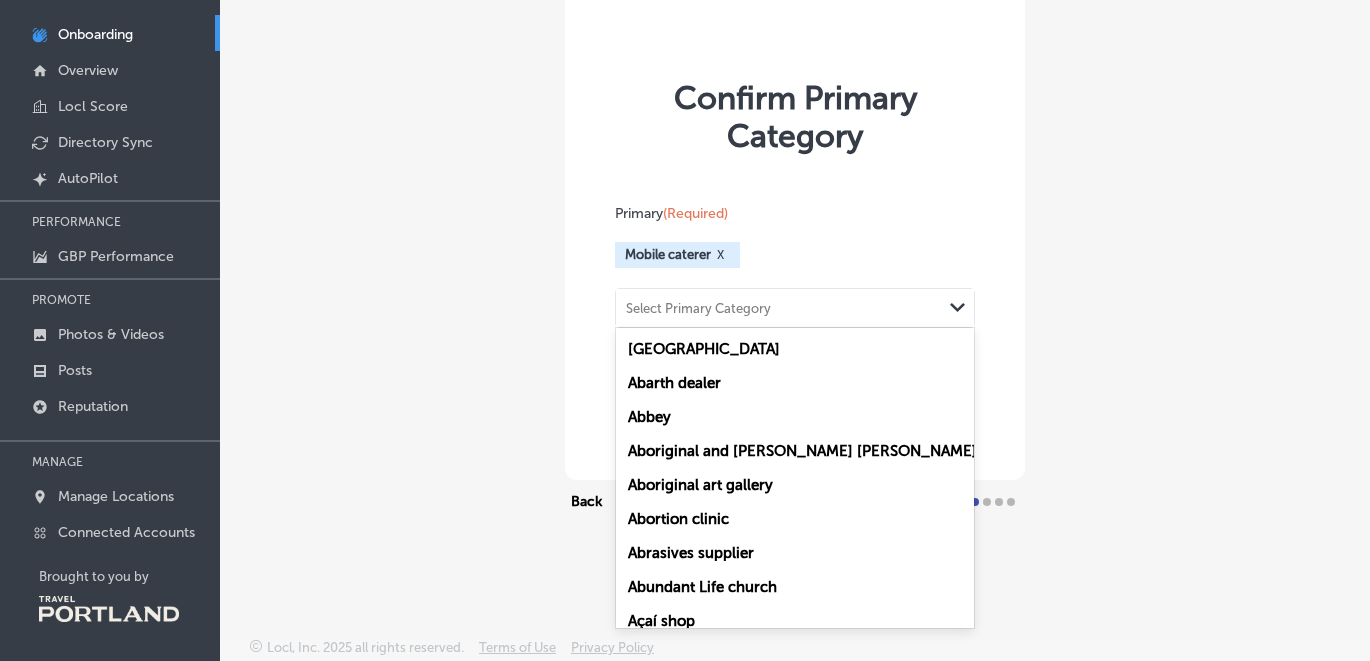click on "Confirm Primary  Category Primary  (Required) Mobile caterer X      option Abrasives supplier focused, 7 of 400. 400 results available. Use Up and Down to choose options, press Enter to select the currently focused option, press Escape to exit the menu, press Tab to select the option and exit the menu. Select Primary Category
Path
Created with Sketch.
Aadhaar center Abarth dealer Abbey Aboriginal and Torres Strait Islander organisation Aboriginal art gallery Abortion clinic Abrasives supplier Abundant Life church Açaí shop Acaraje restaurant Accountant Accounting firm Accounting school Acoustical consultant Acrobatic diving pool Acrylic store Acupuncture clinic Acupuncture school Acupuncturist Acura dealer Addiction treatment center Administrative attorney Adoption agency Adult day care center Adult DVD store Adult education school Adult entertainment club Adult entertainment store Adventure sports center" at bounding box center [795, 259] 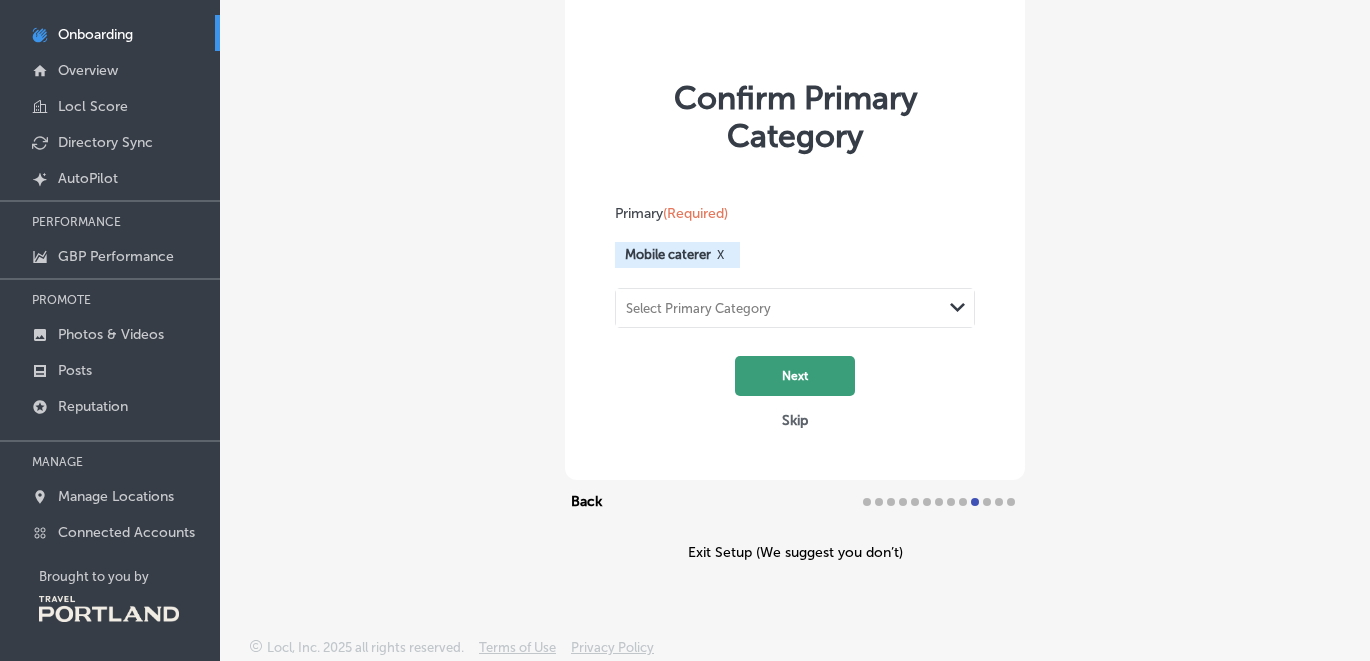 click on "Next" 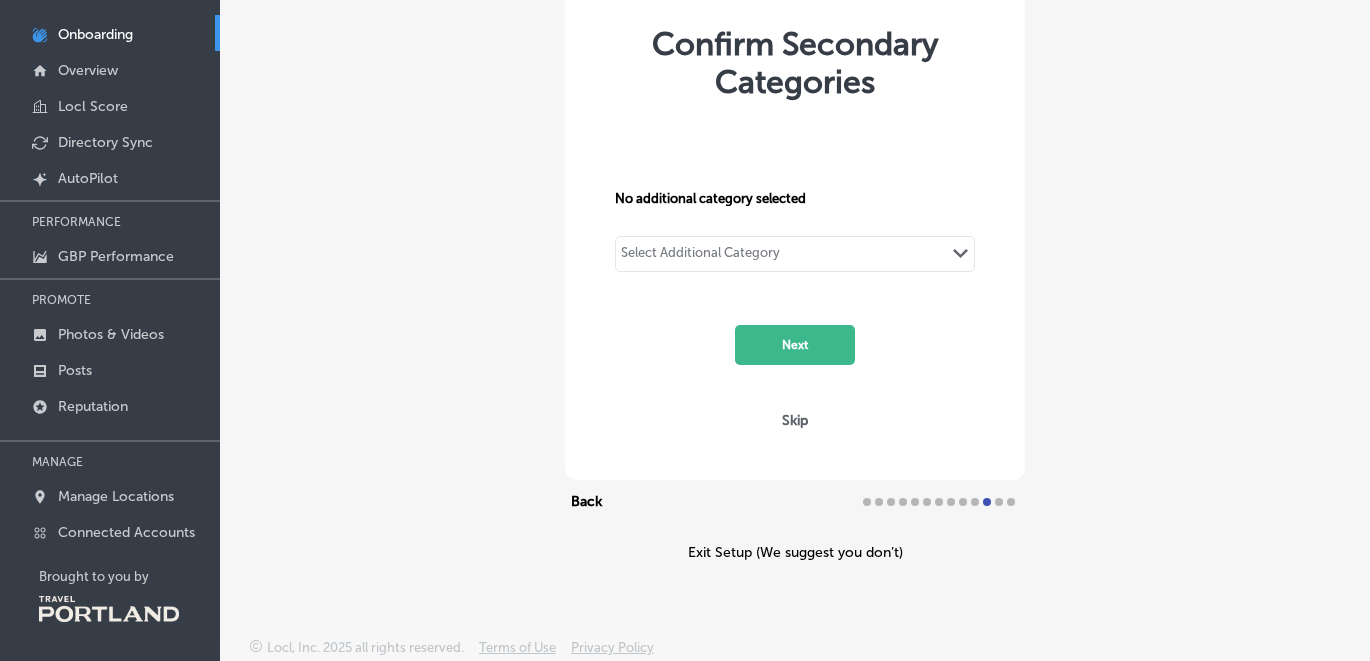 click on "Select Additional Category
Path
Created with Sketch." at bounding box center (795, 254) 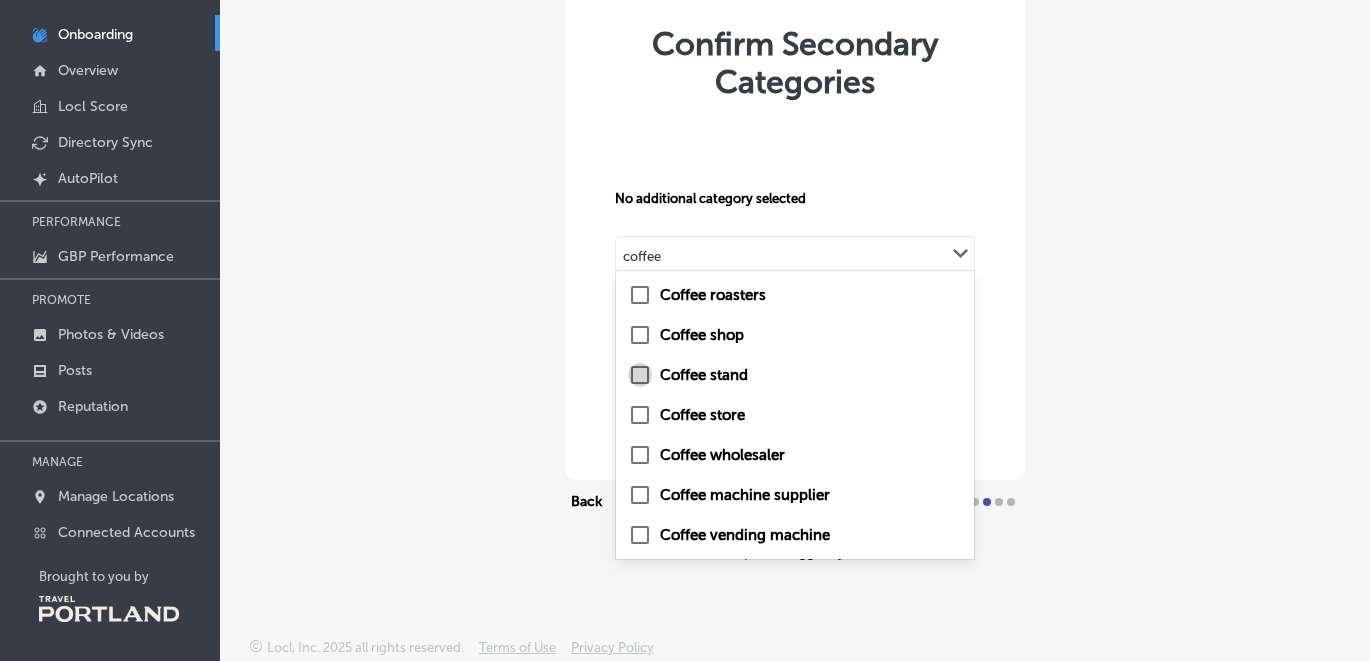 click at bounding box center [640, 375] 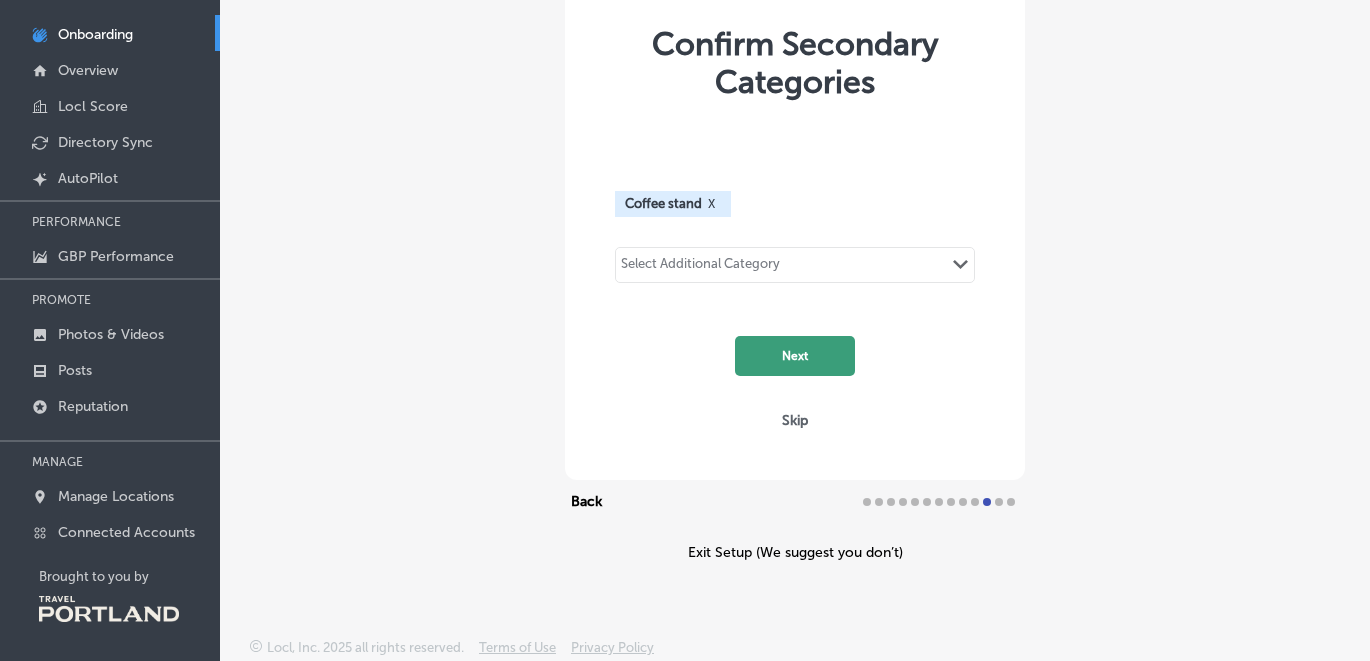 click on "Next" 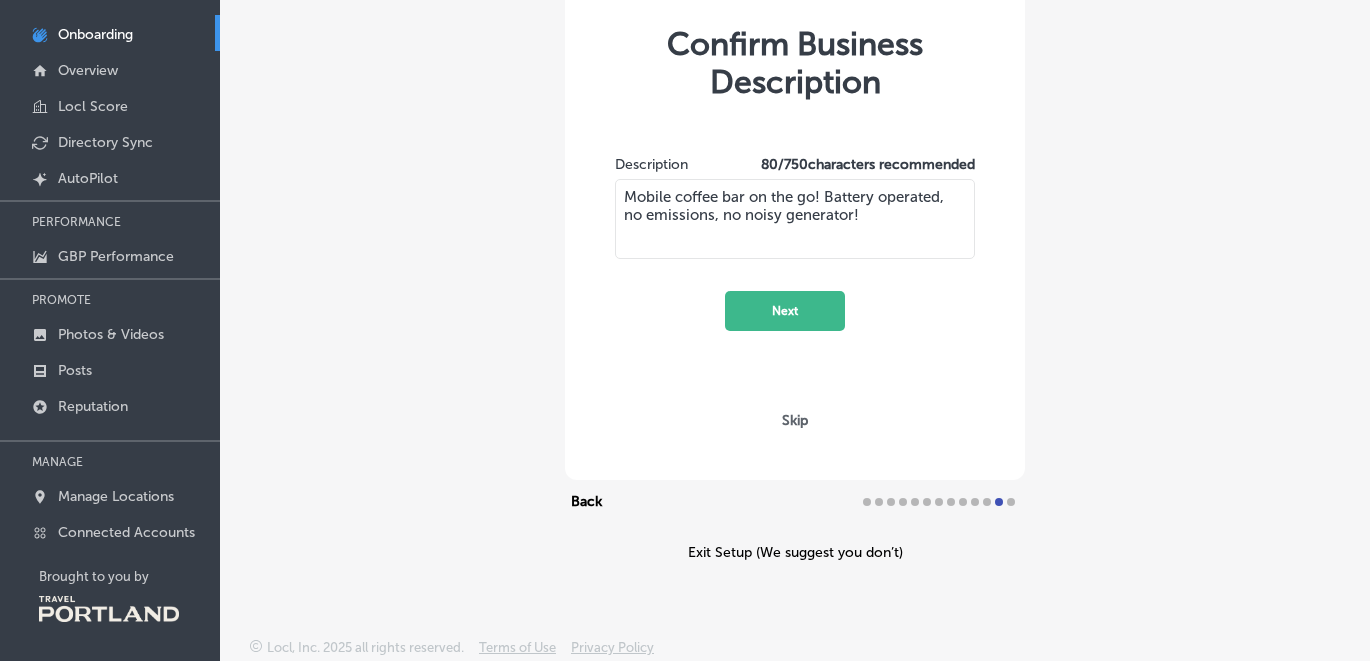 drag, startPoint x: 625, startPoint y: 195, endPoint x: 882, endPoint y: 216, distance: 257.85654 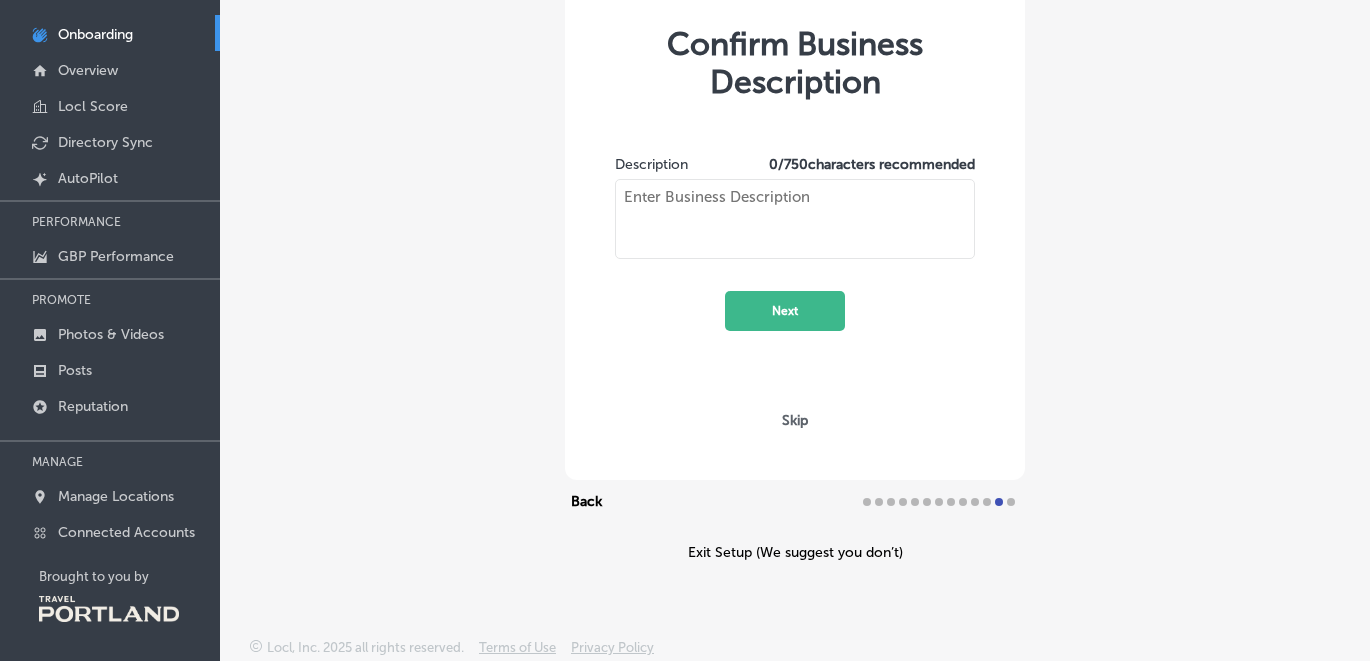 paste on "https://www.wherescoffeegirl.com/" 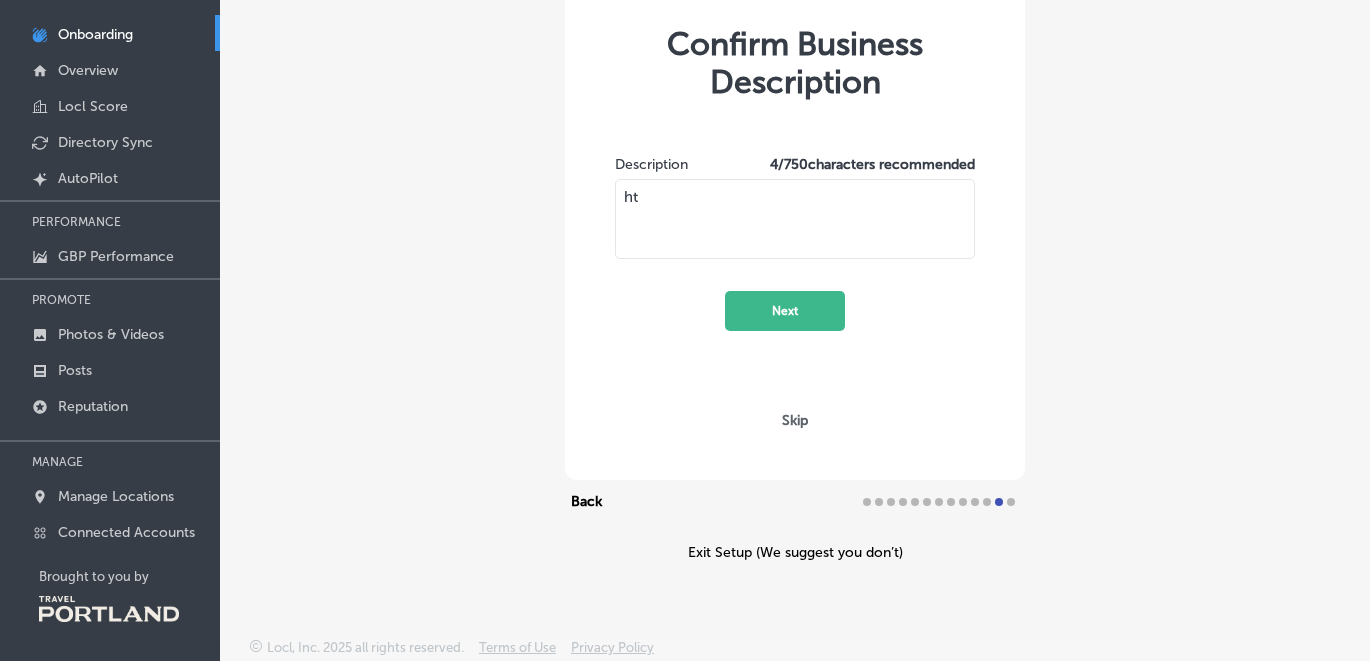 type on "h" 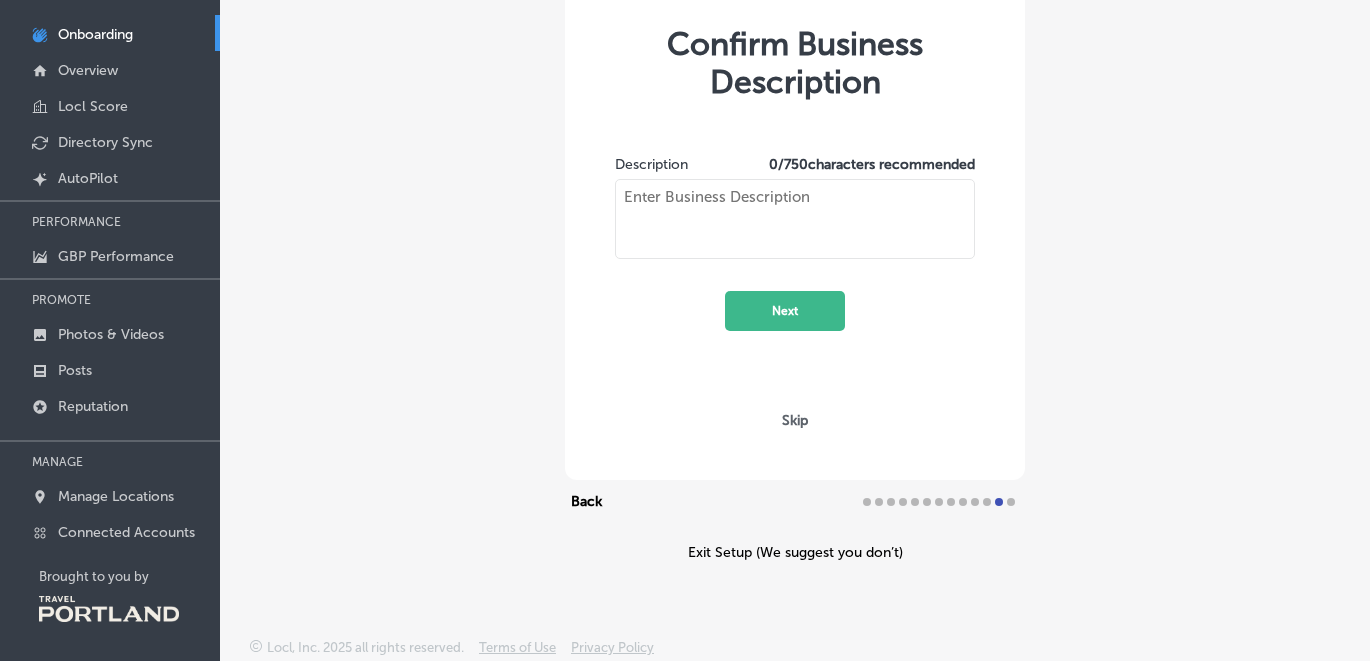 click at bounding box center (795, 219) 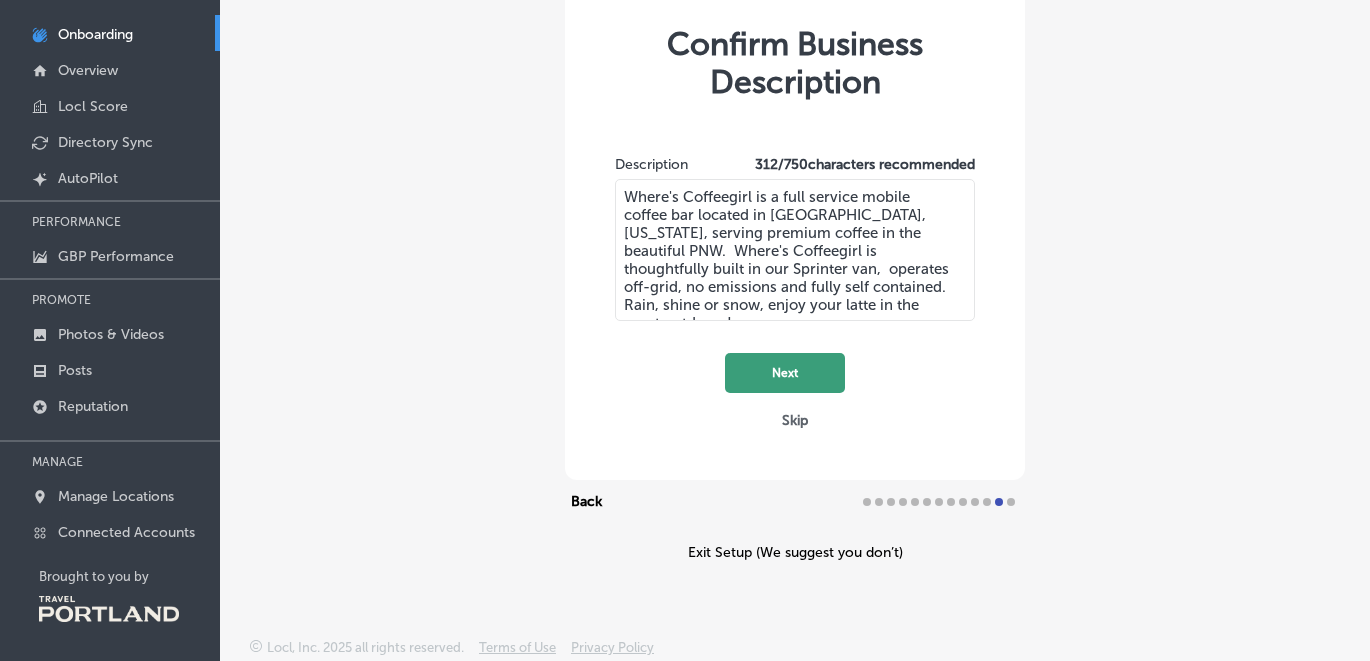 type on "Where's Coffeegirl is a full service mobile coffee bar located in Portland, Oregon, serving premium coffee in the beautiful PNW.  Where's Coffeegirl is thoughtfully built in our Sprinter van,  operates off-grid, no emissions and fully self contained.  Rain, shine or snow, enjoy your latte in the great outdoors!" 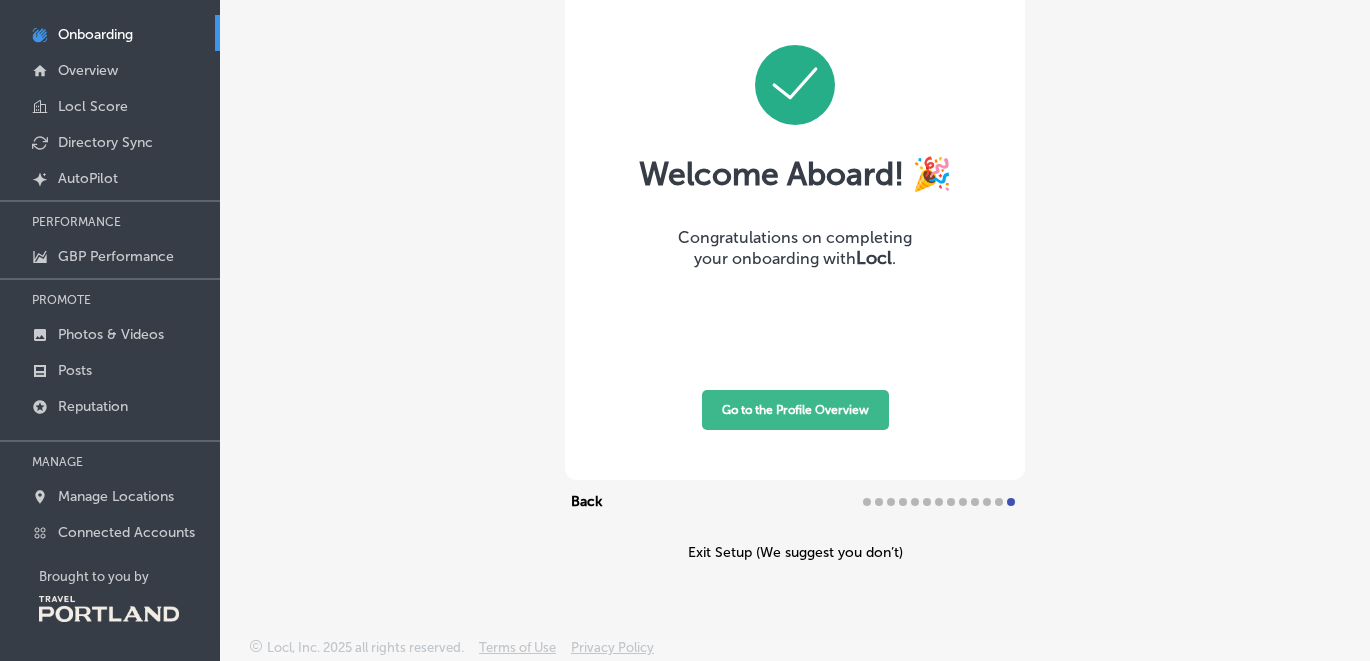 click on "Go to the Profile Overview" at bounding box center [795, 410] 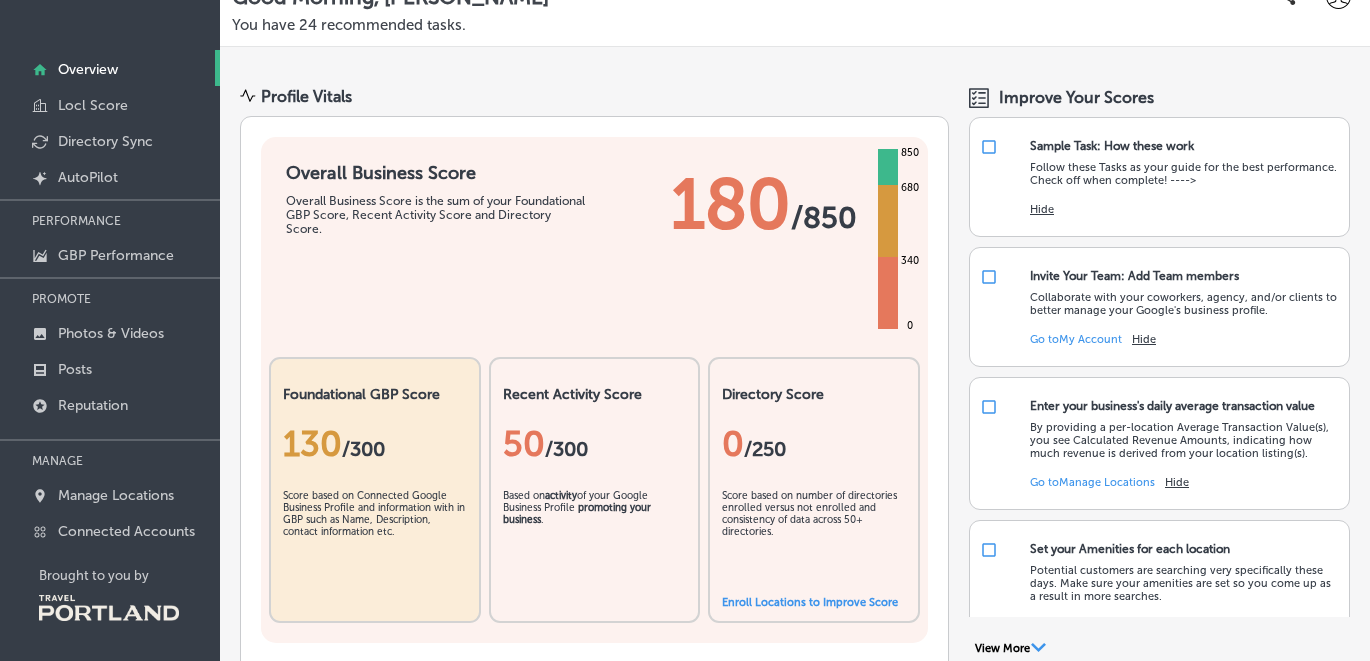 scroll, scrollTop: 0, scrollLeft: 0, axis: both 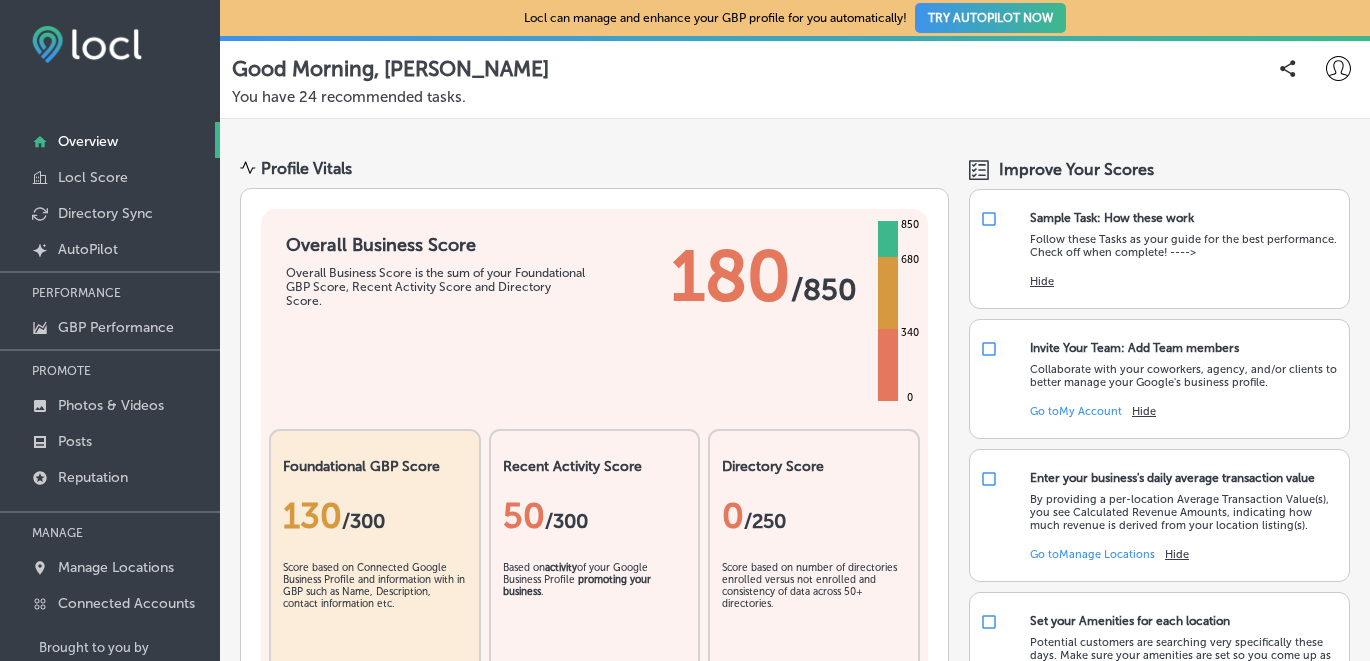 click on "TRY AUTOPILOT NOW" at bounding box center (990, 18) 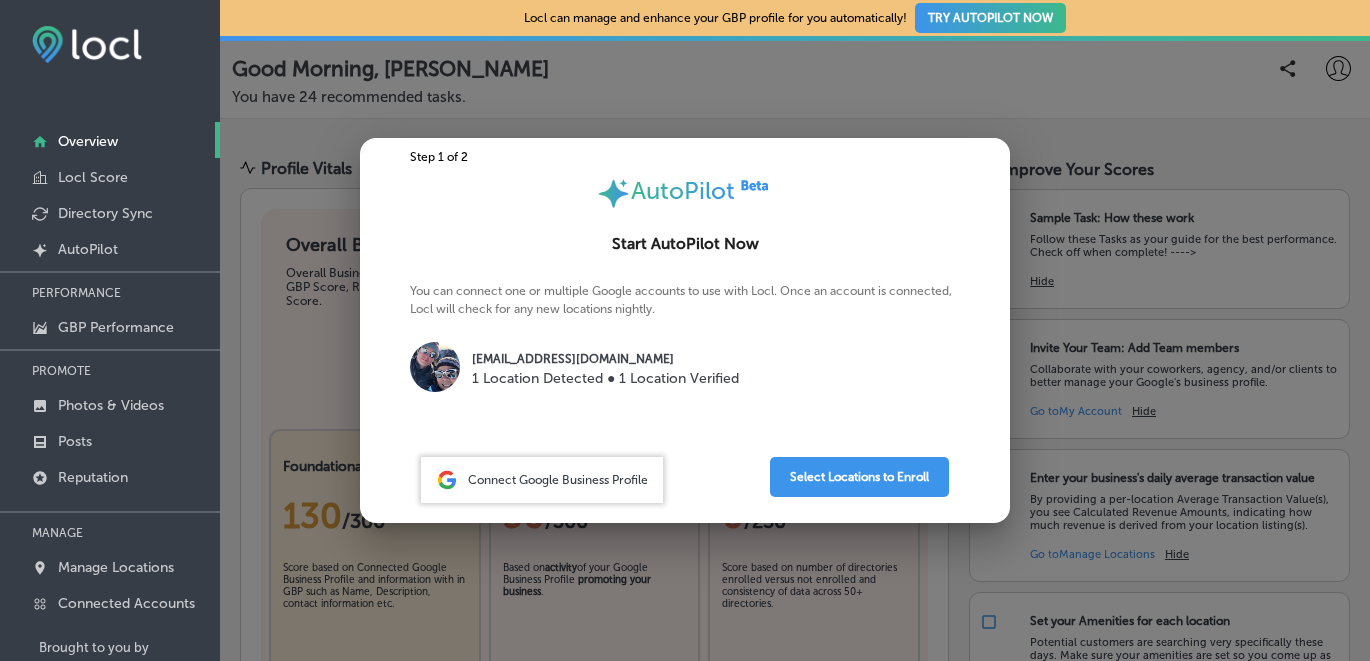 click on "Connect Google Business Profile" at bounding box center [558, 480] 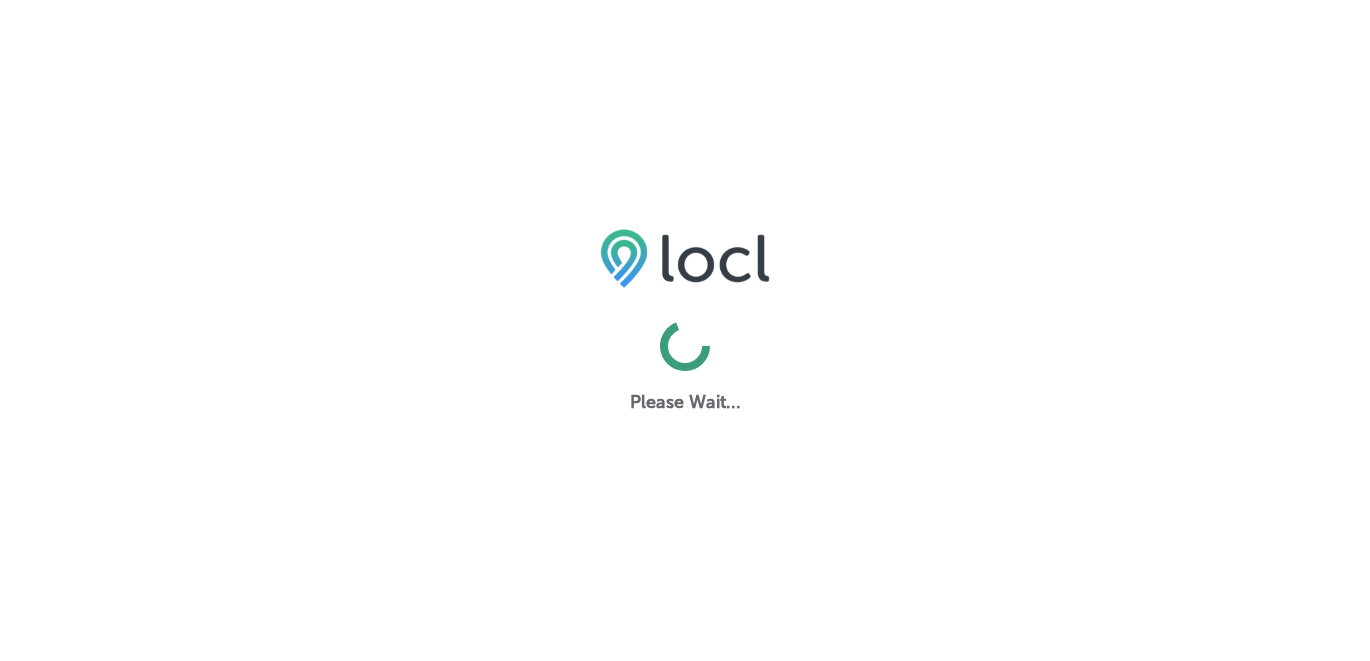 scroll, scrollTop: 0, scrollLeft: 0, axis: both 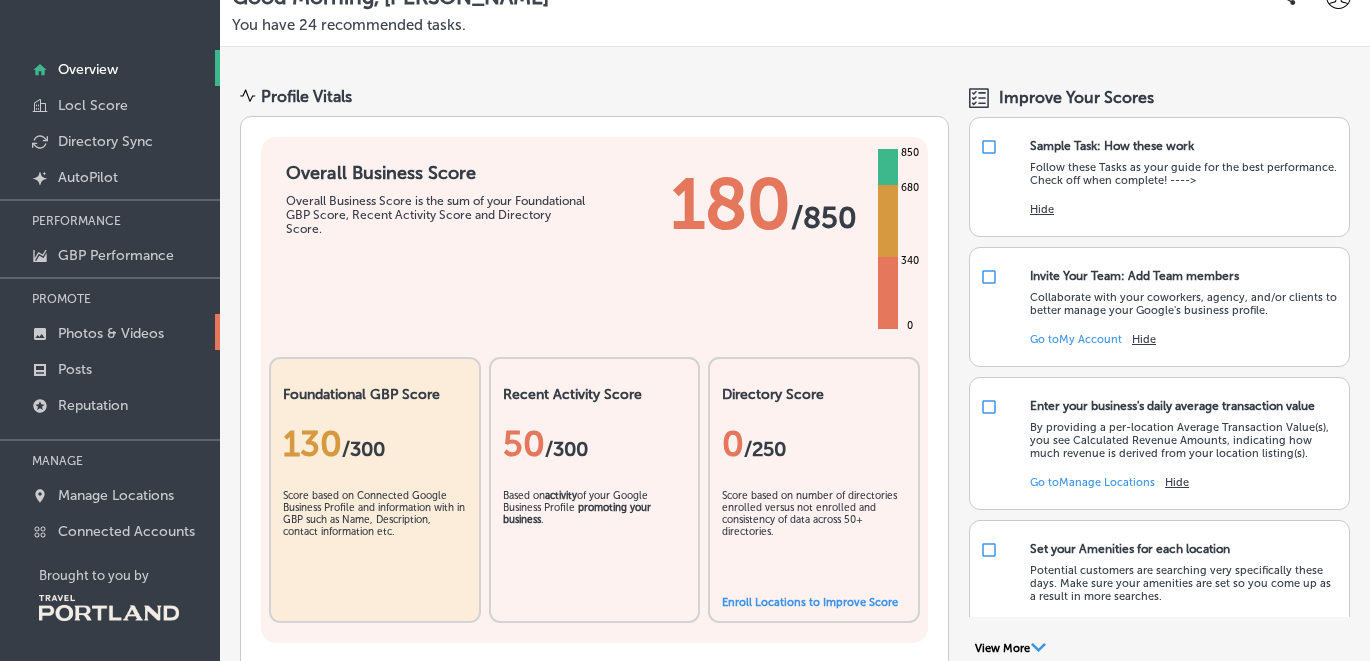 click on "Photos & Videos" at bounding box center [111, 333] 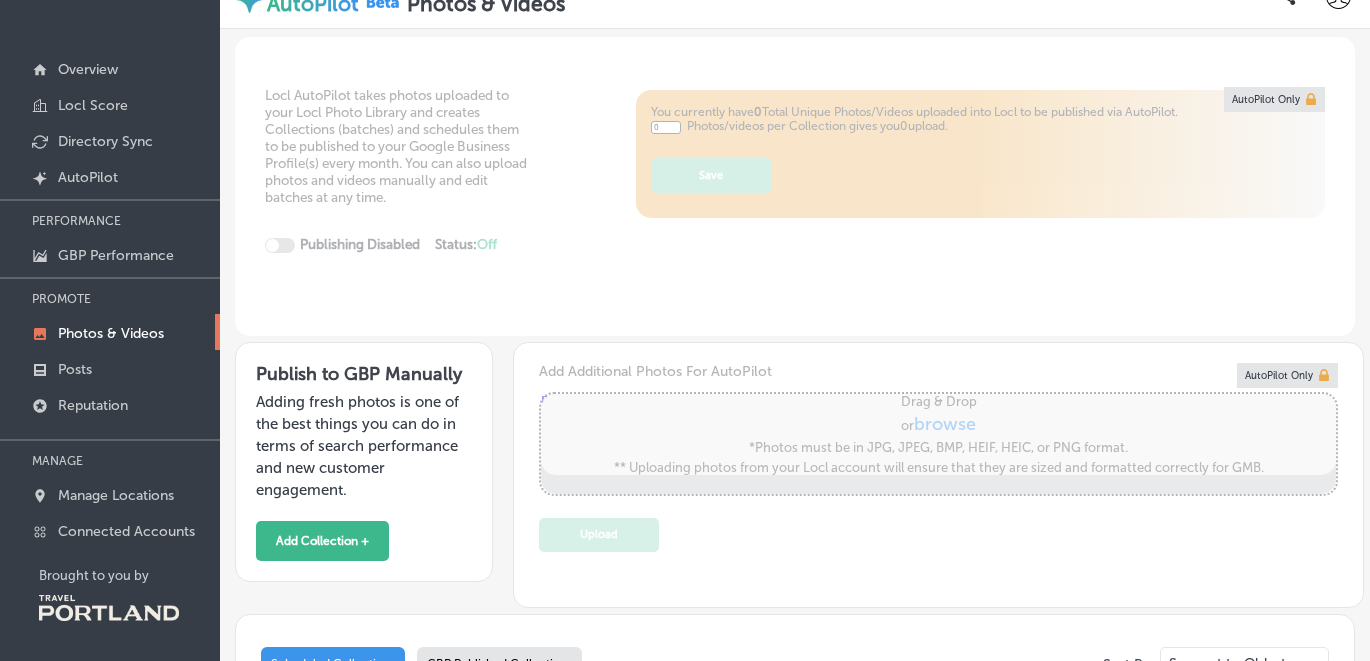 type on "5" 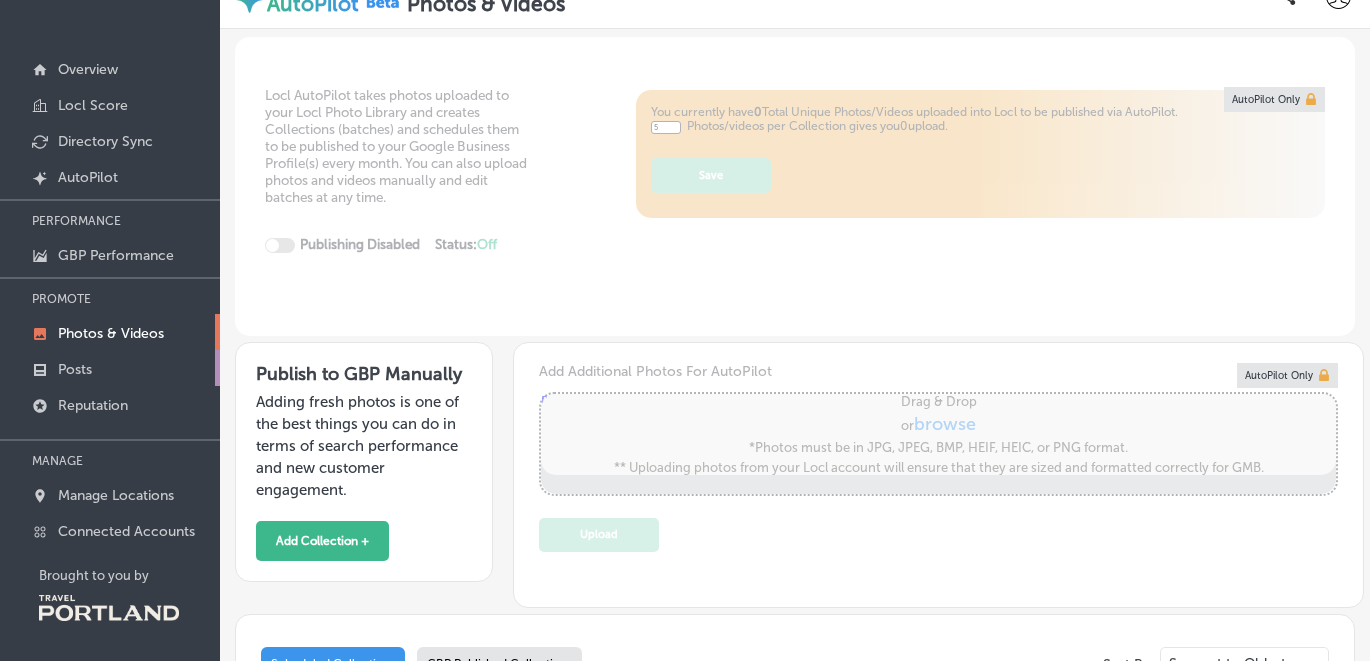 click on "Posts" at bounding box center (75, 369) 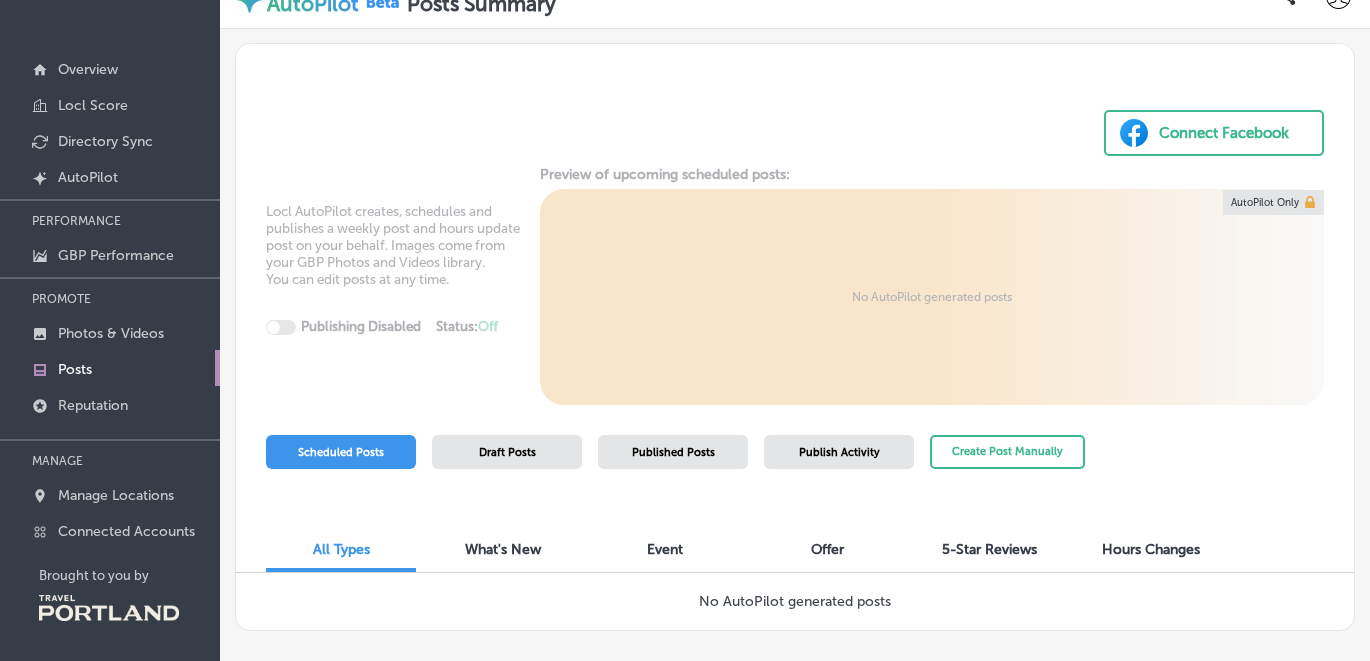 click on "Connect Facebook" at bounding box center (1224, 133) 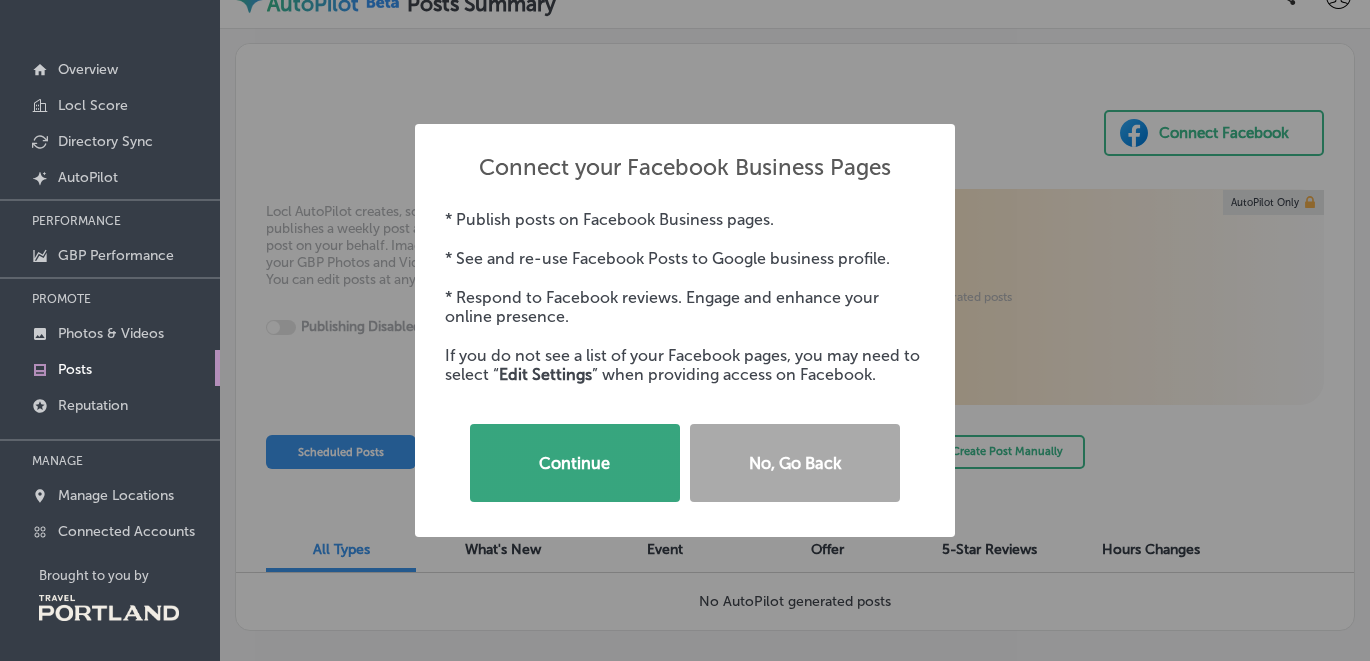 click on "Continue" at bounding box center (575, 463) 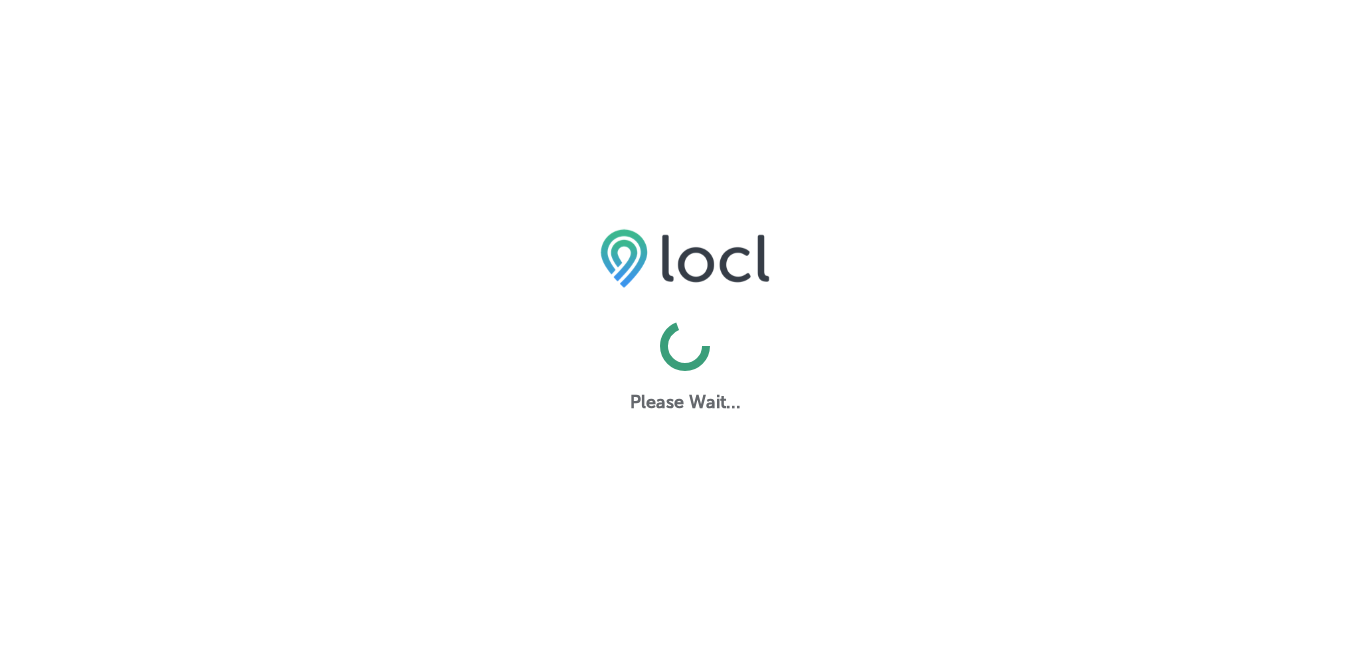 scroll, scrollTop: 0, scrollLeft: 0, axis: both 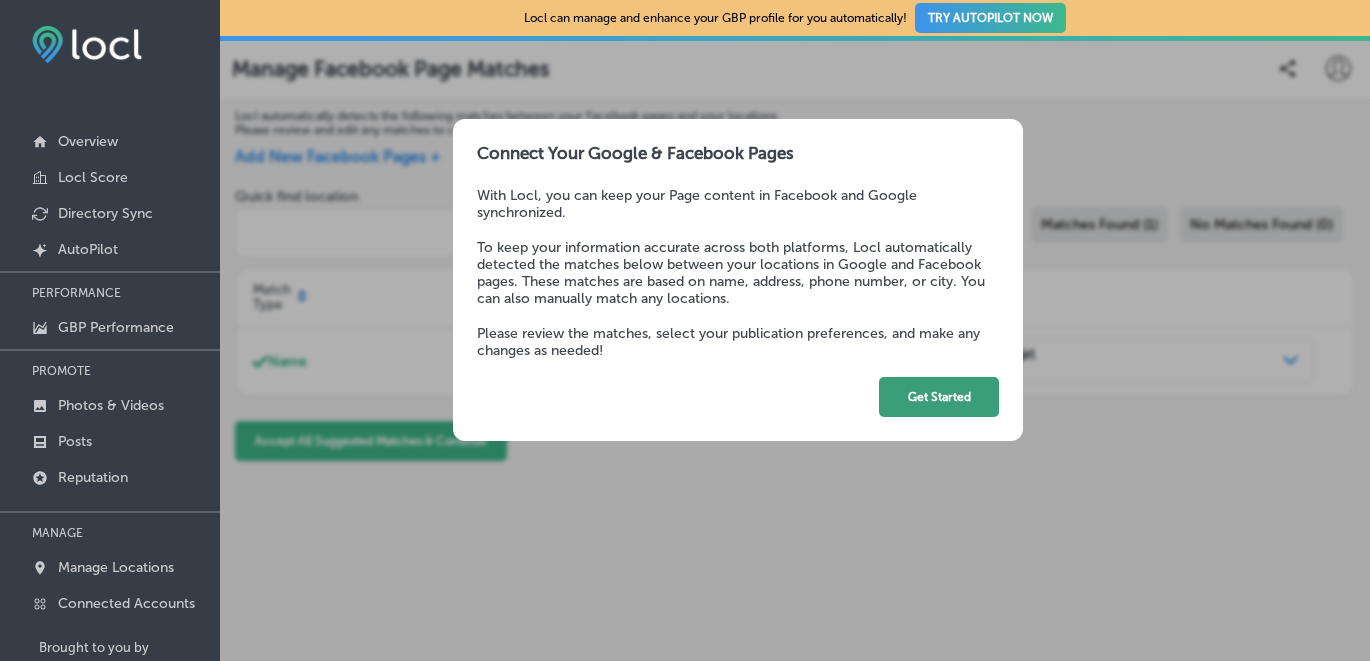 click on "Get Started" at bounding box center [939, 397] 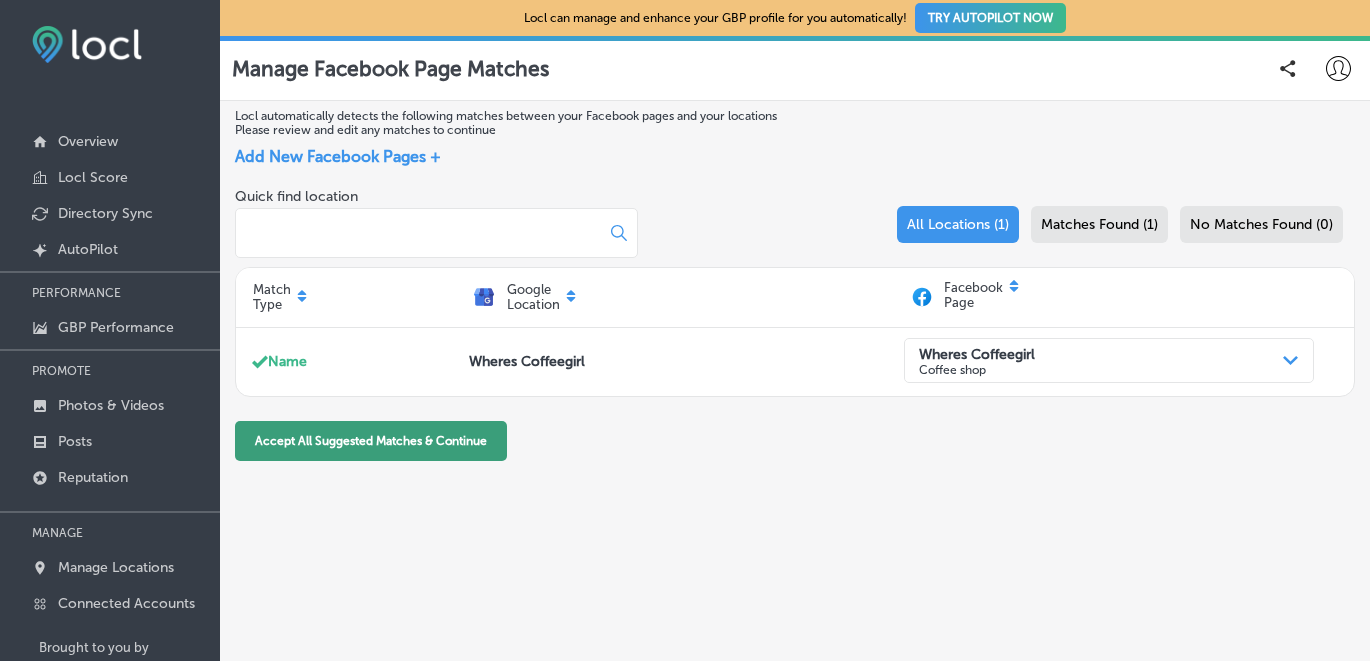 click on "Accept All Suggested Matches & Continue" at bounding box center [371, 441] 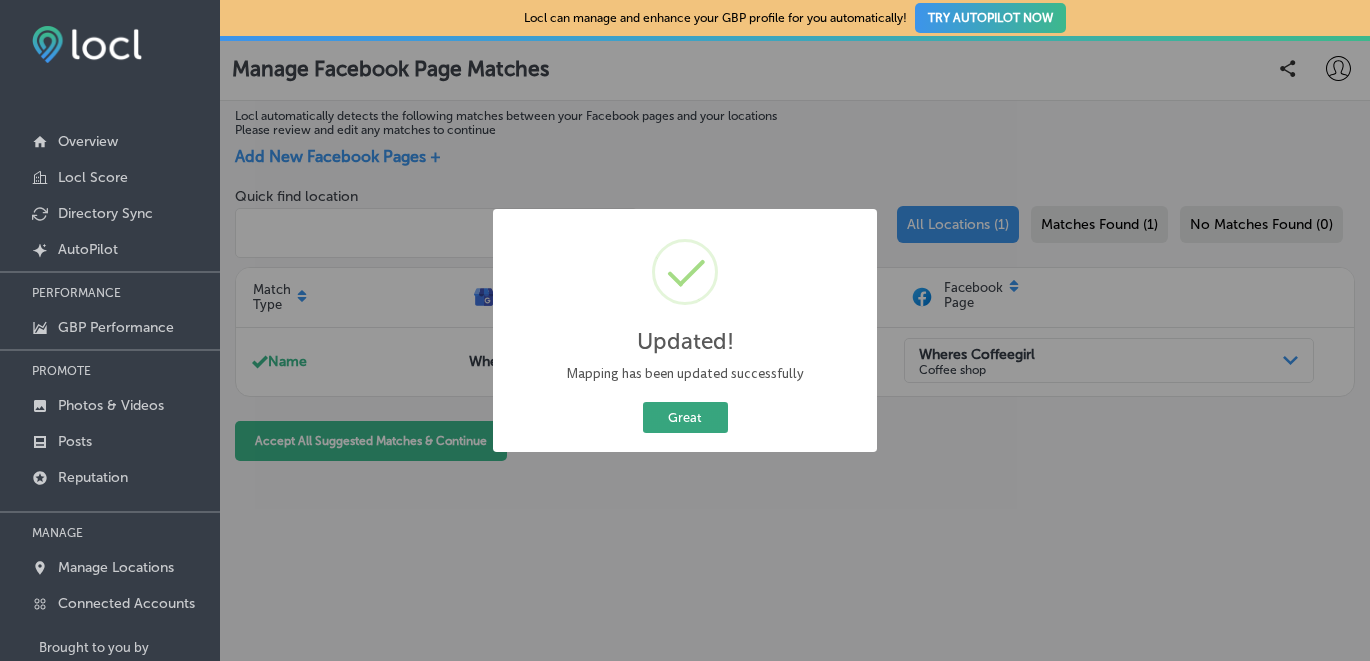 click on "Great" at bounding box center (685, 417) 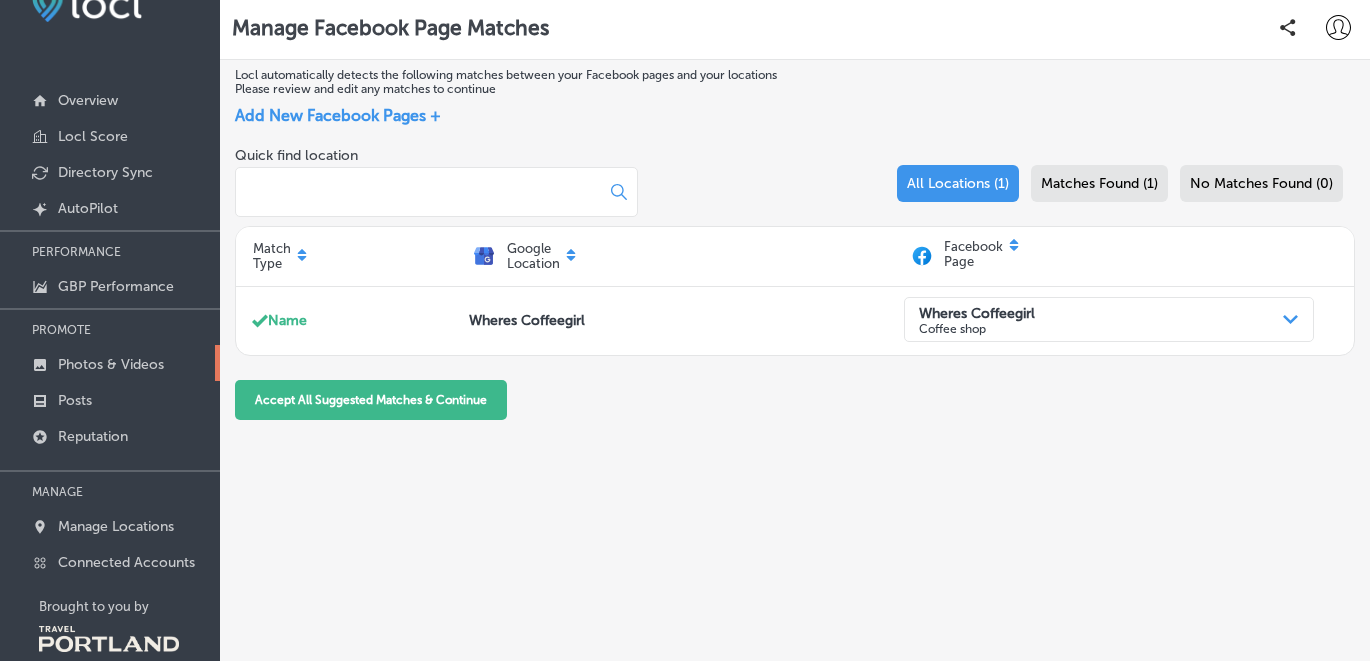 scroll, scrollTop: 72, scrollLeft: 0, axis: vertical 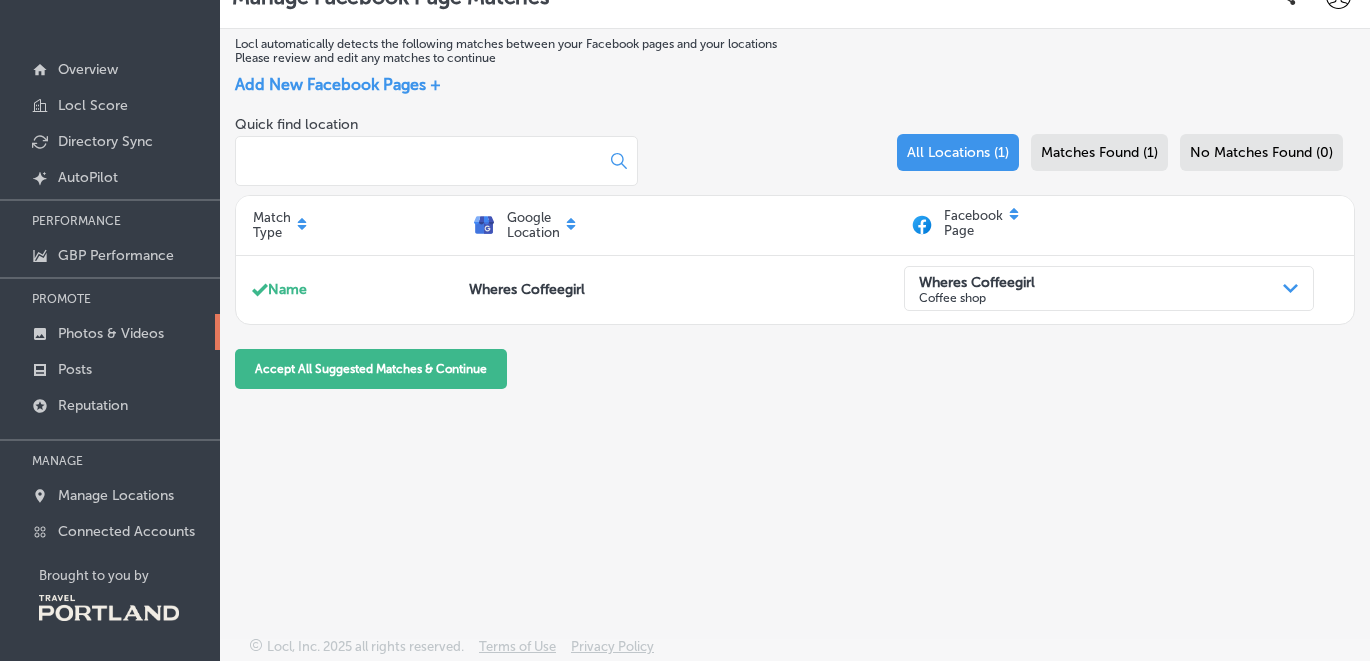 click on "Photos & Videos" at bounding box center [111, 333] 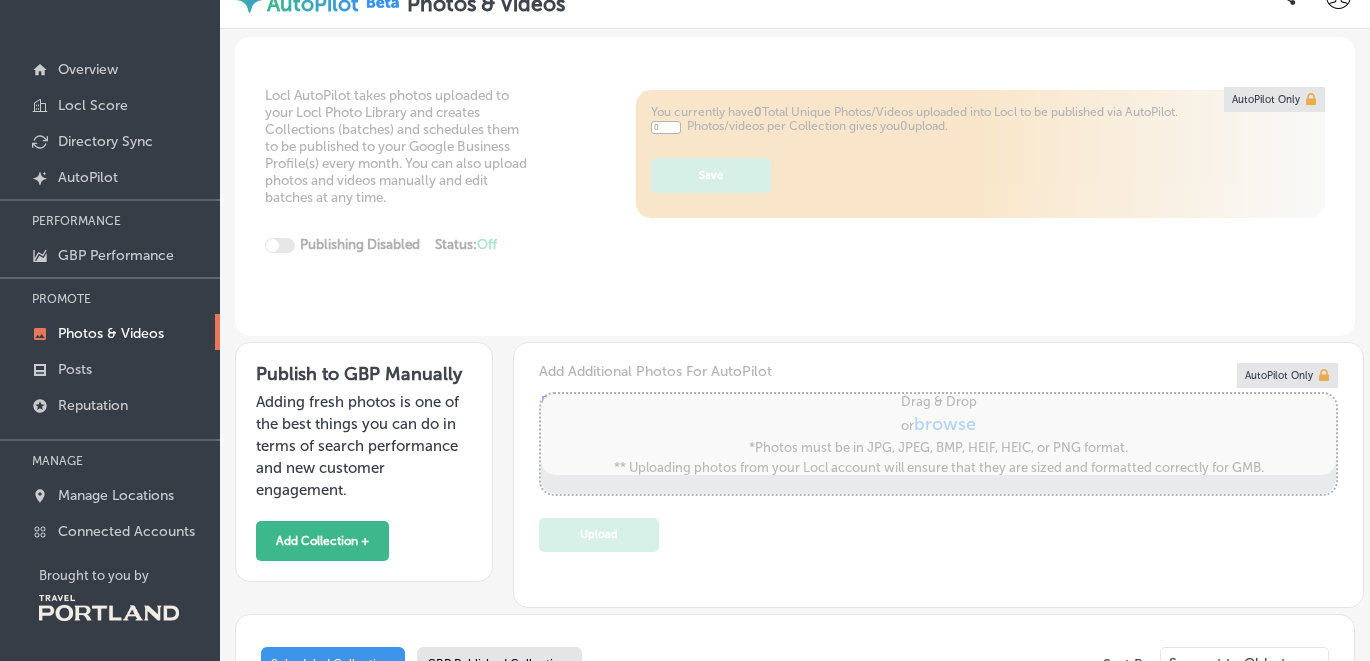 type on "5" 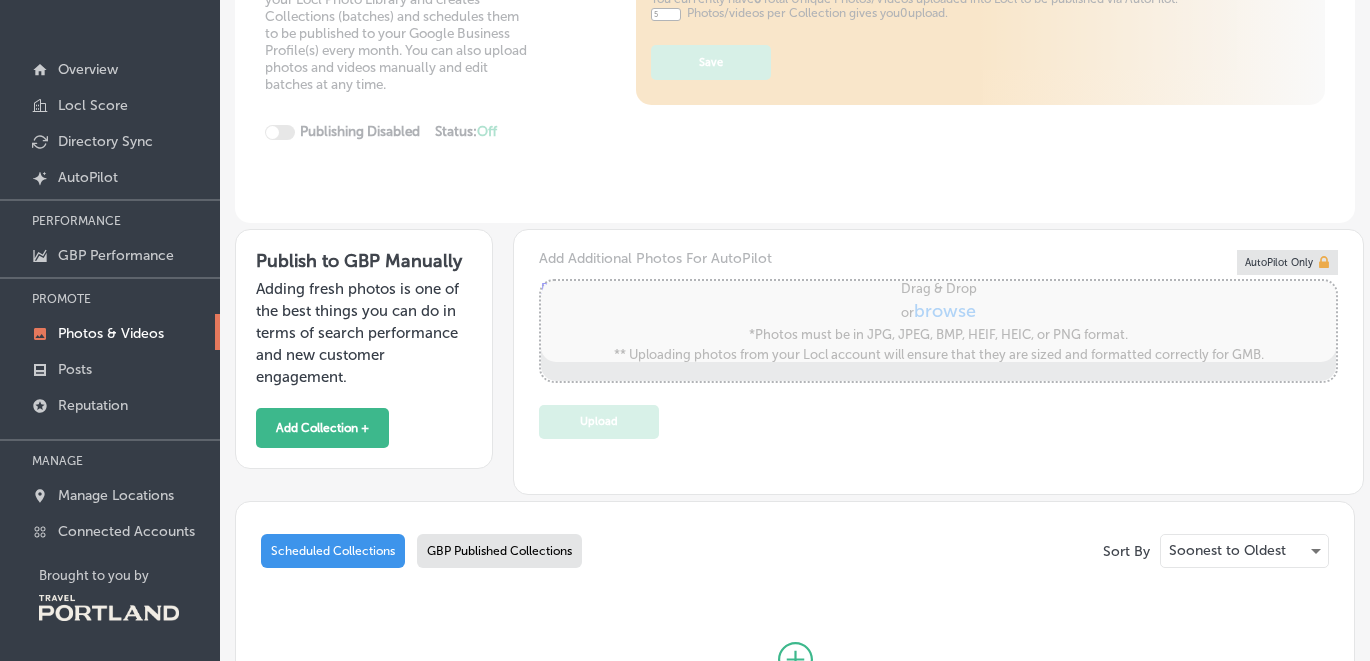 scroll, scrollTop: 310, scrollLeft: 0, axis: vertical 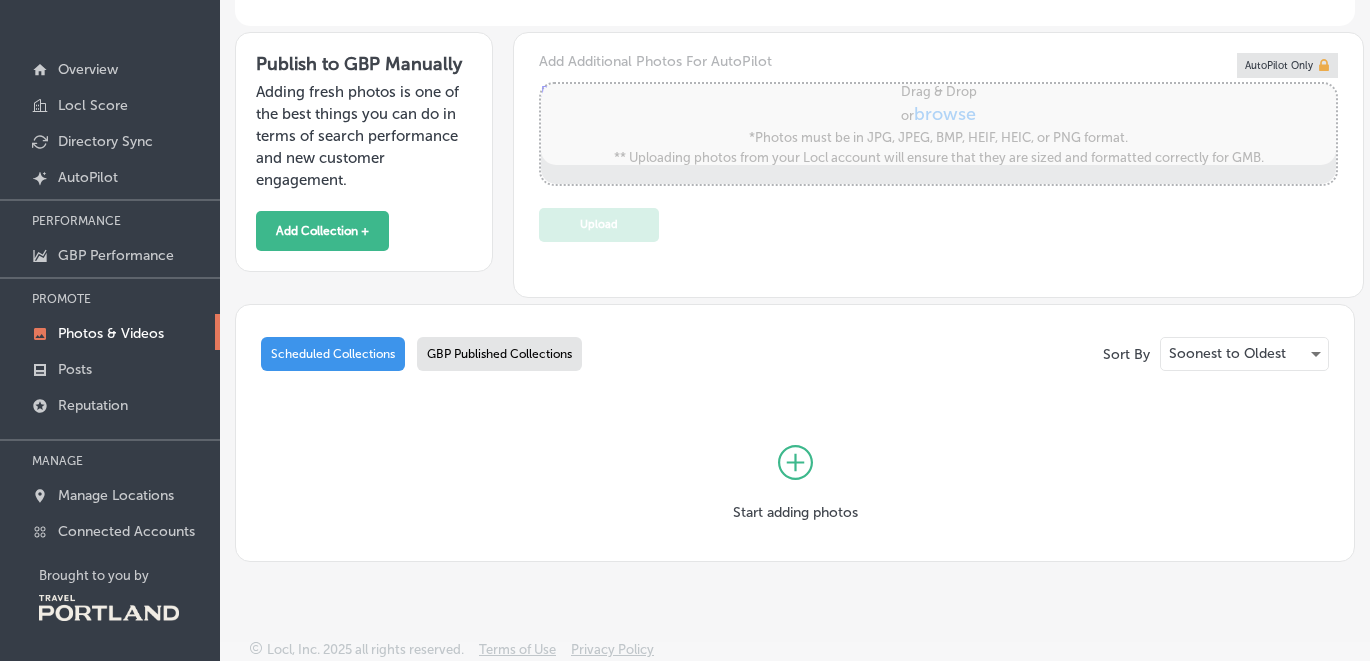 click 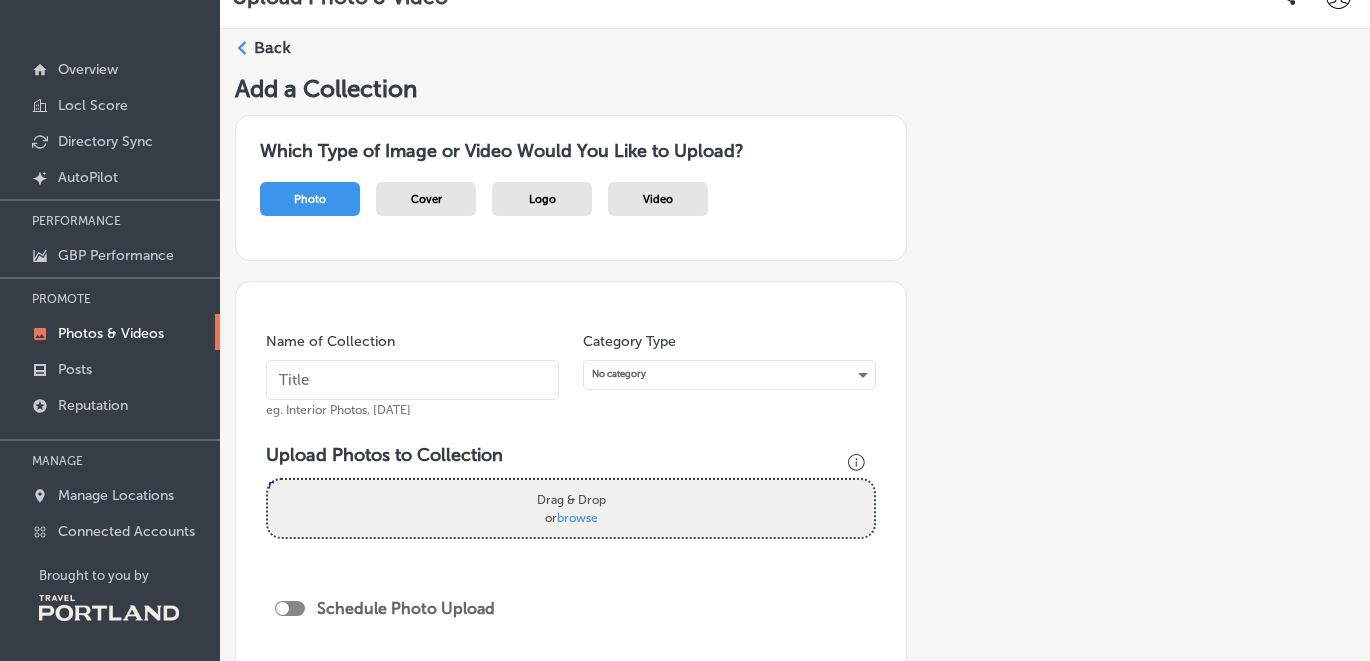 click on "Drag & Drop  or  browse" at bounding box center (571, 508) 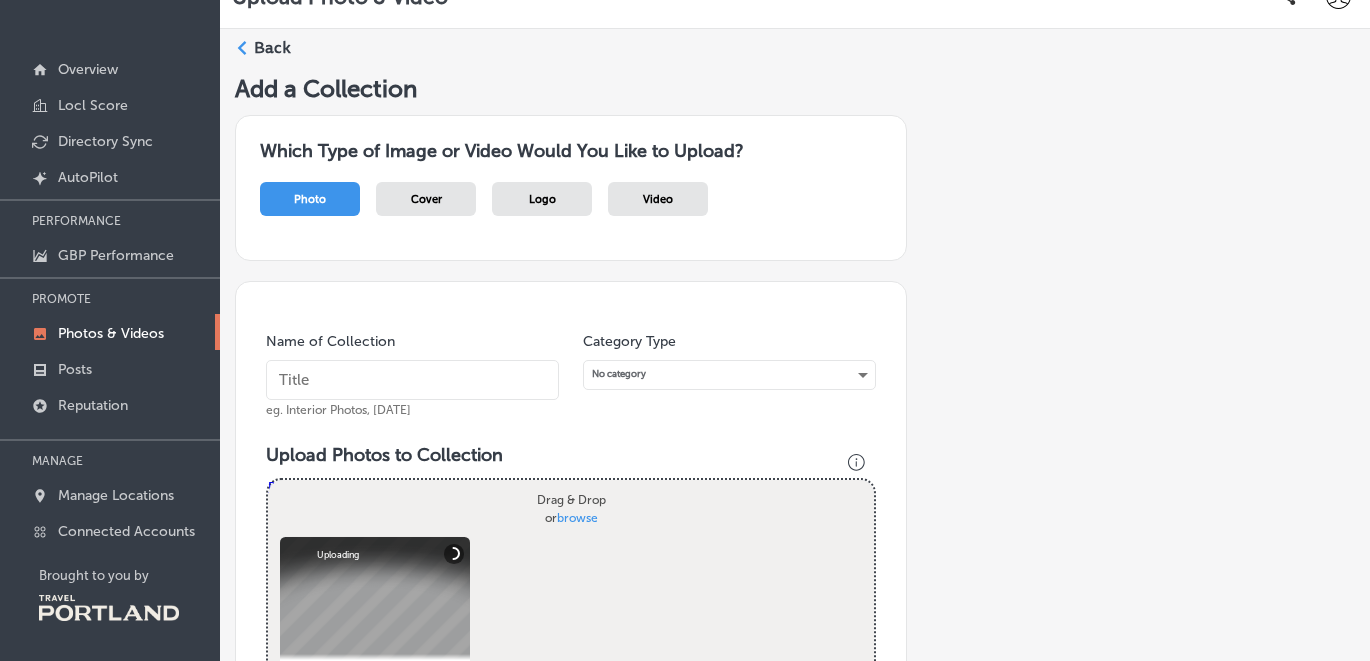 scroll, scrollTop: 26, scrollLeft: 0, axis: vertical 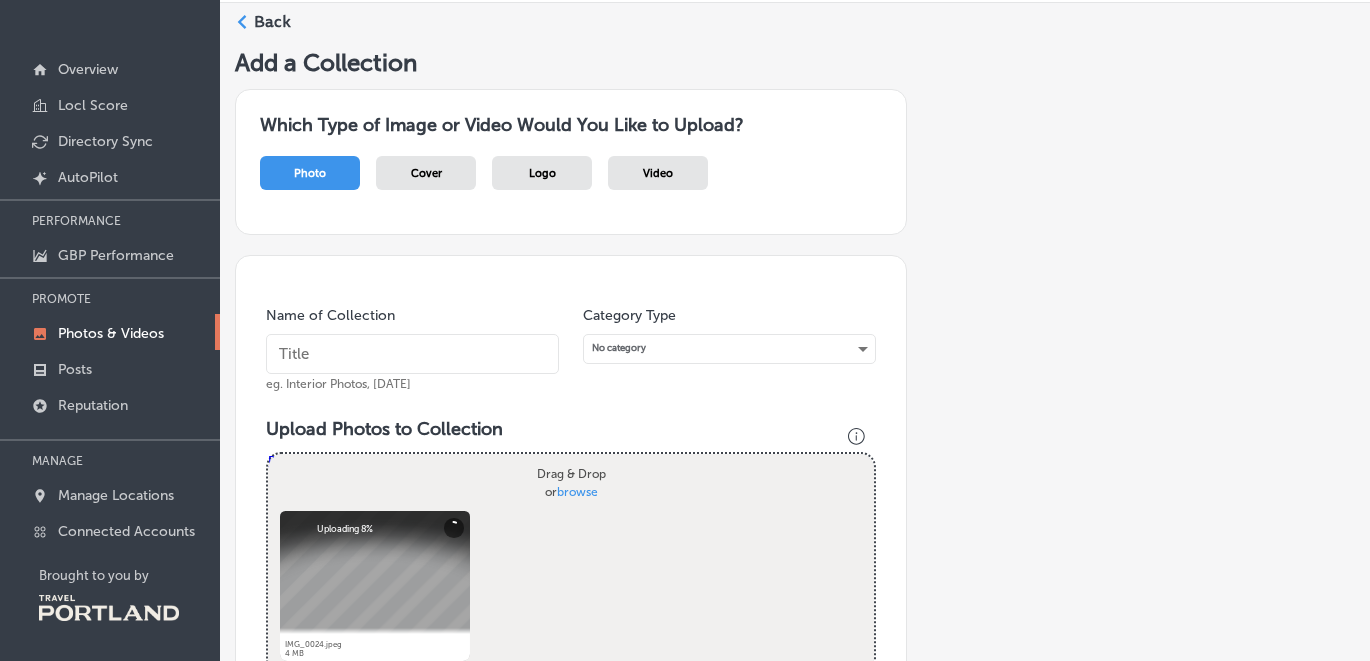 click on "browse" at bounding box center (577, 491) 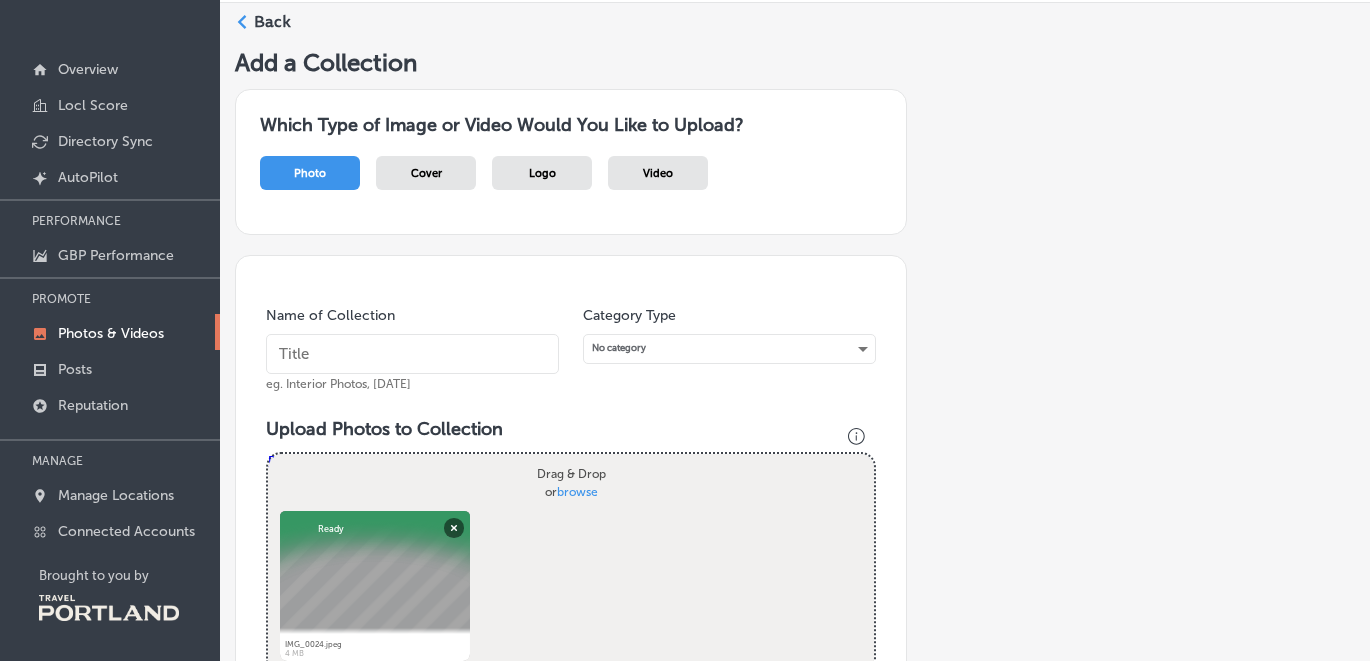type on "C:\fakepath\2B97A405-693C-4186-82E0-76953964D2C9.jpg" 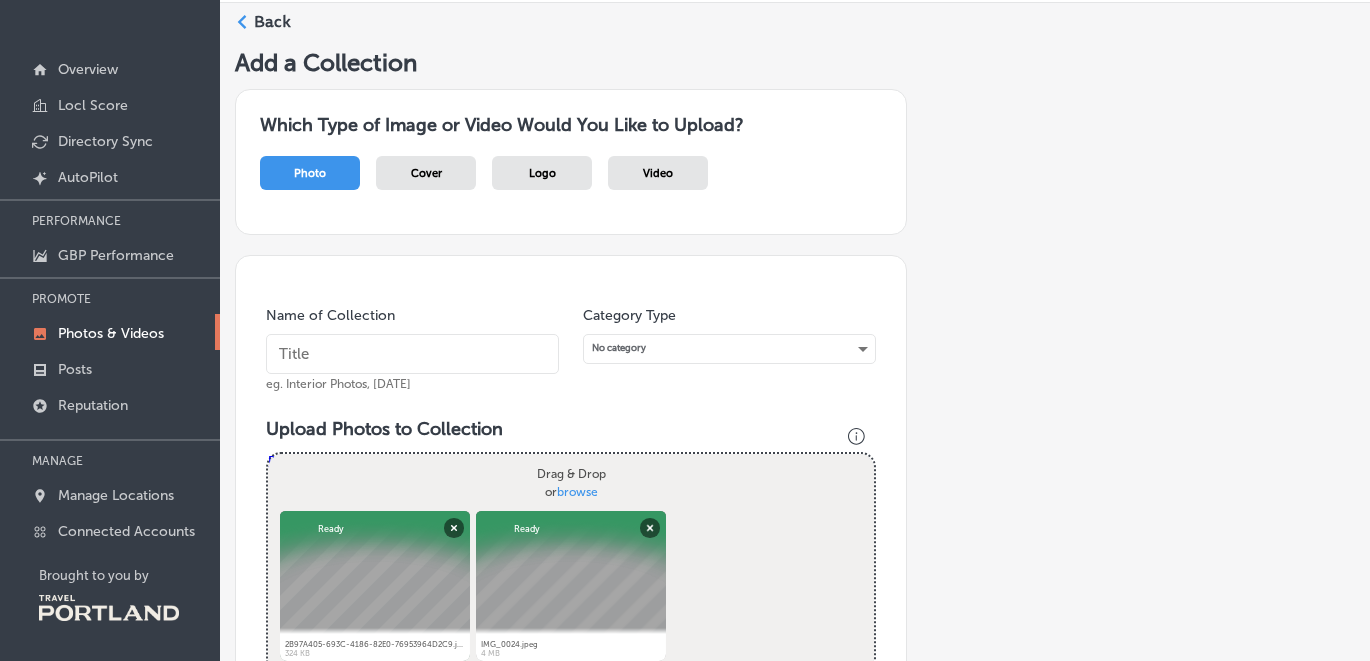 click on "browse" at bounding box center [577, 491] 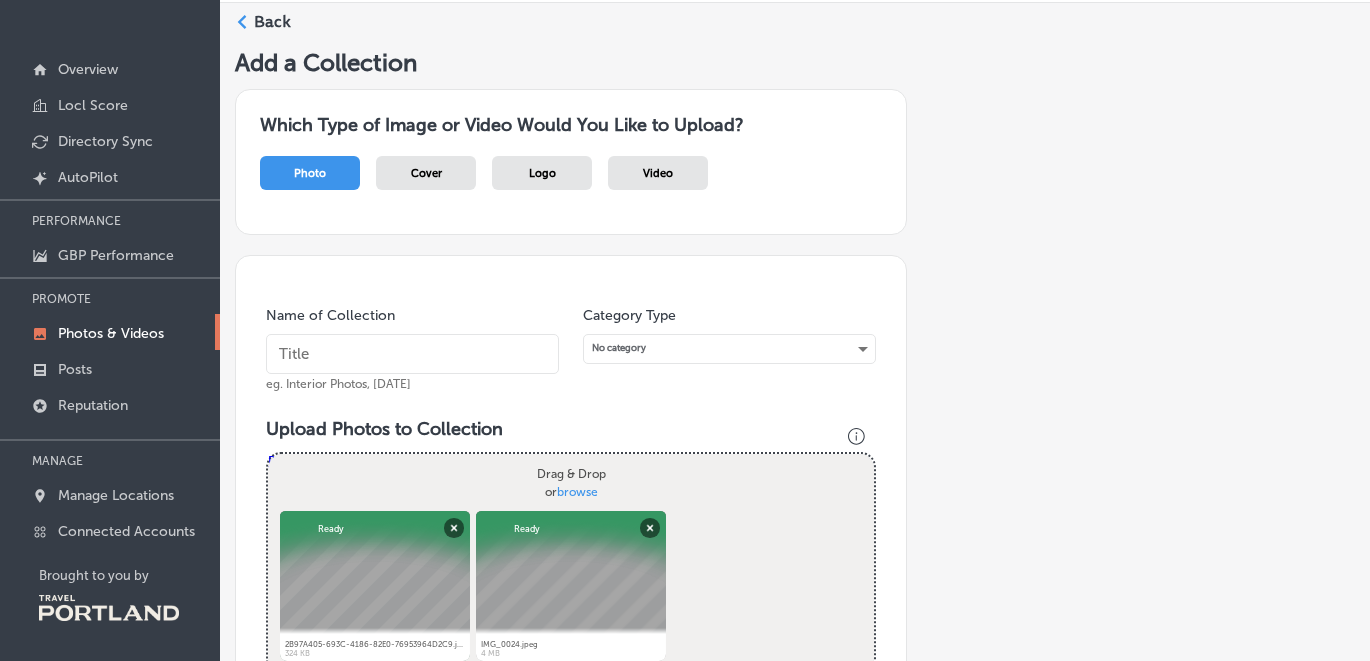 type on "C:\fakepath\IMG_2669 2.jpeg" 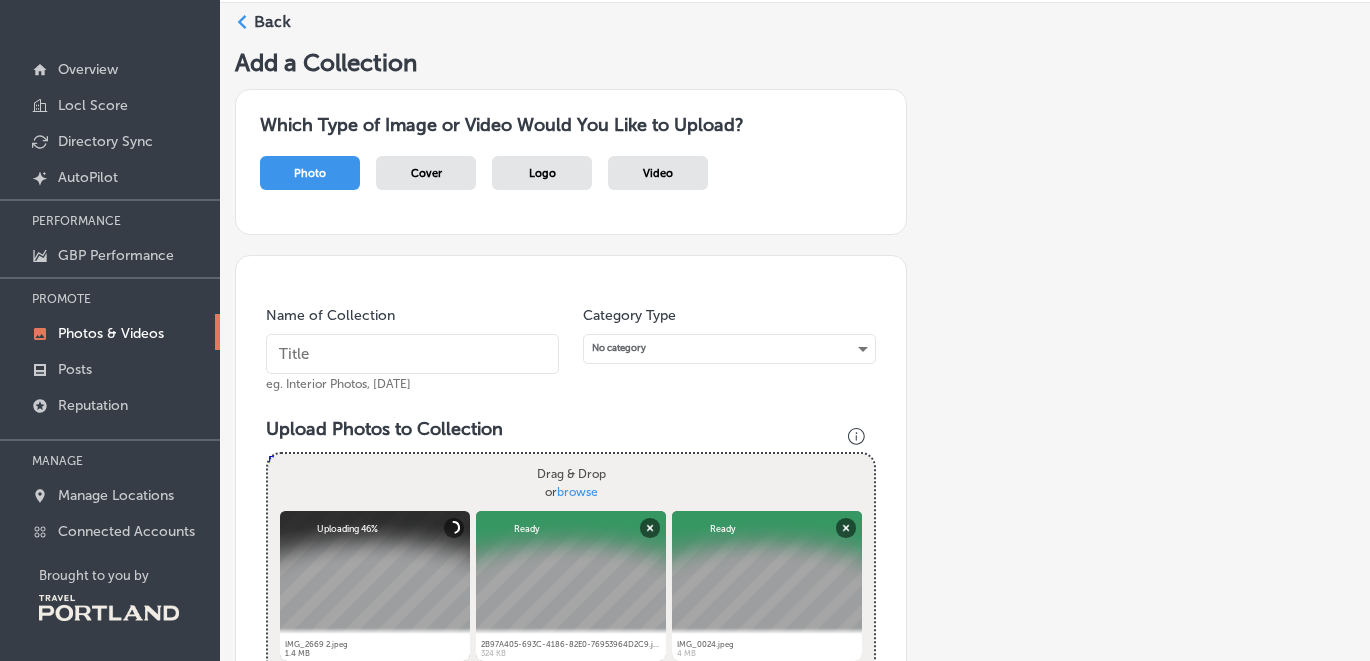 click on "browse" at bounding box center [577, 491] 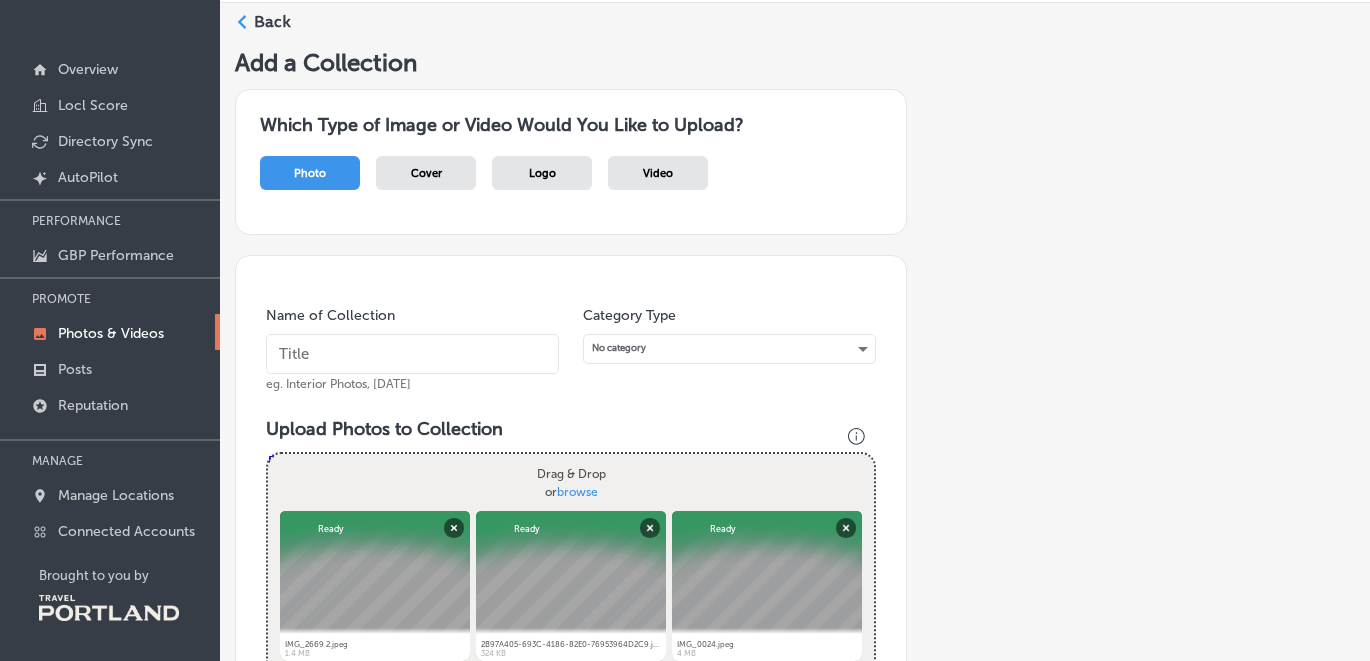 type on "C:\fakepath\IMG_0040.jpeg" 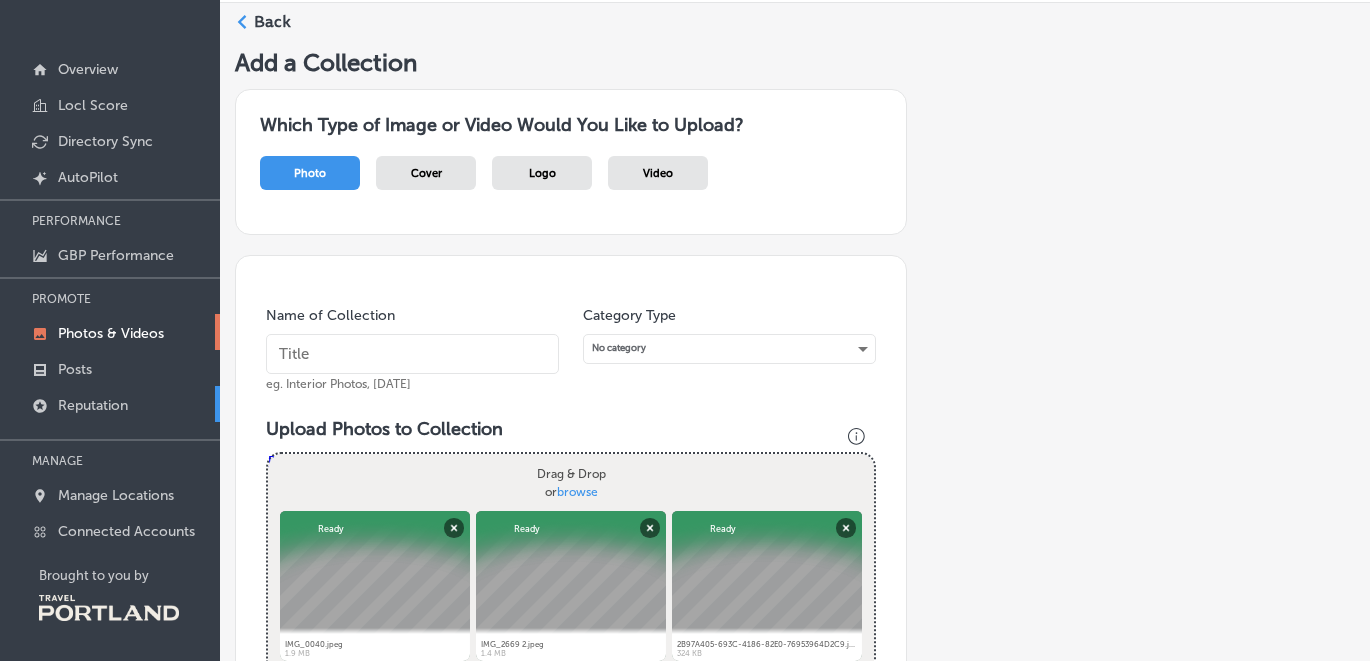 click on "Reputation" at bounding box center (93, 405) 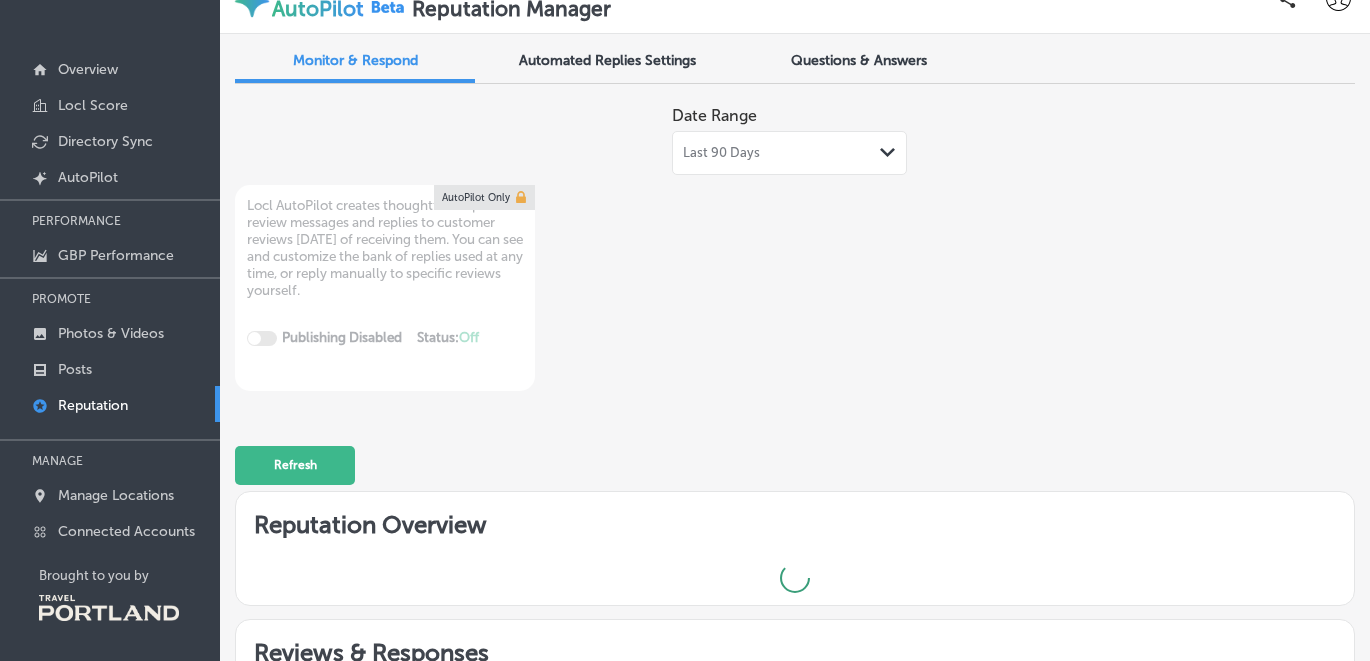 type on "x" 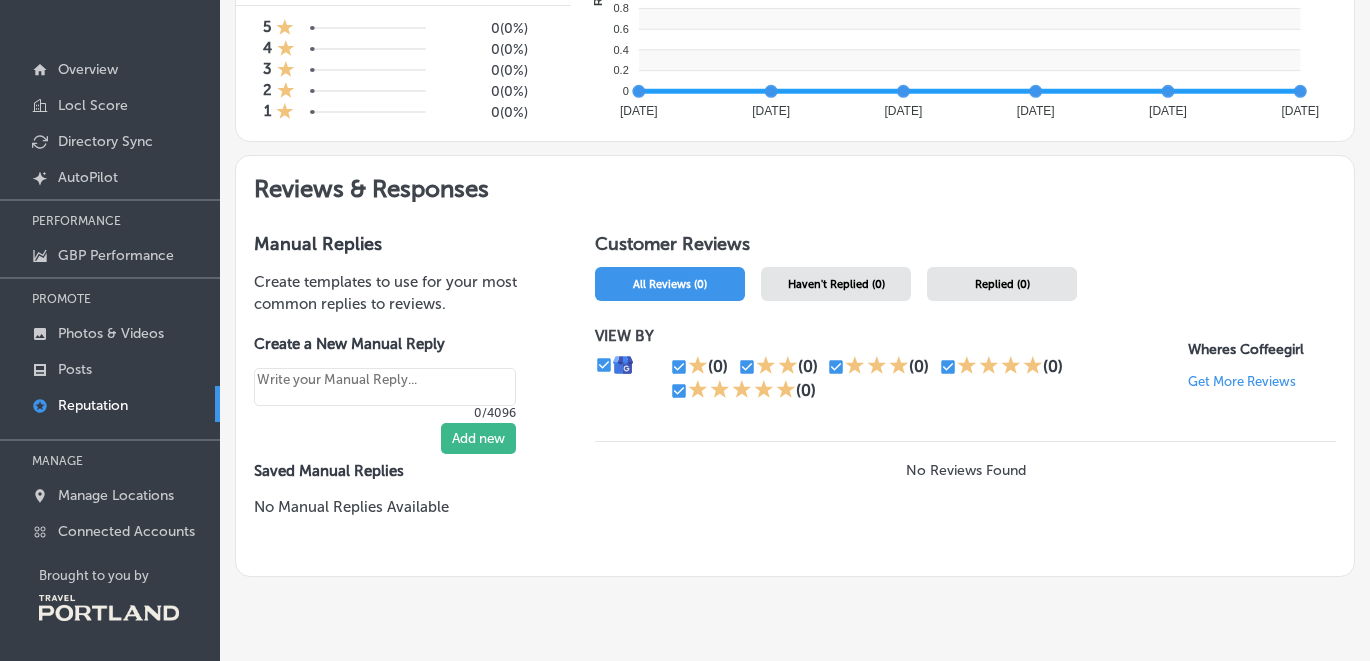 scroll, scrollTop: 780, scrollLeft: 0, axis: vertical 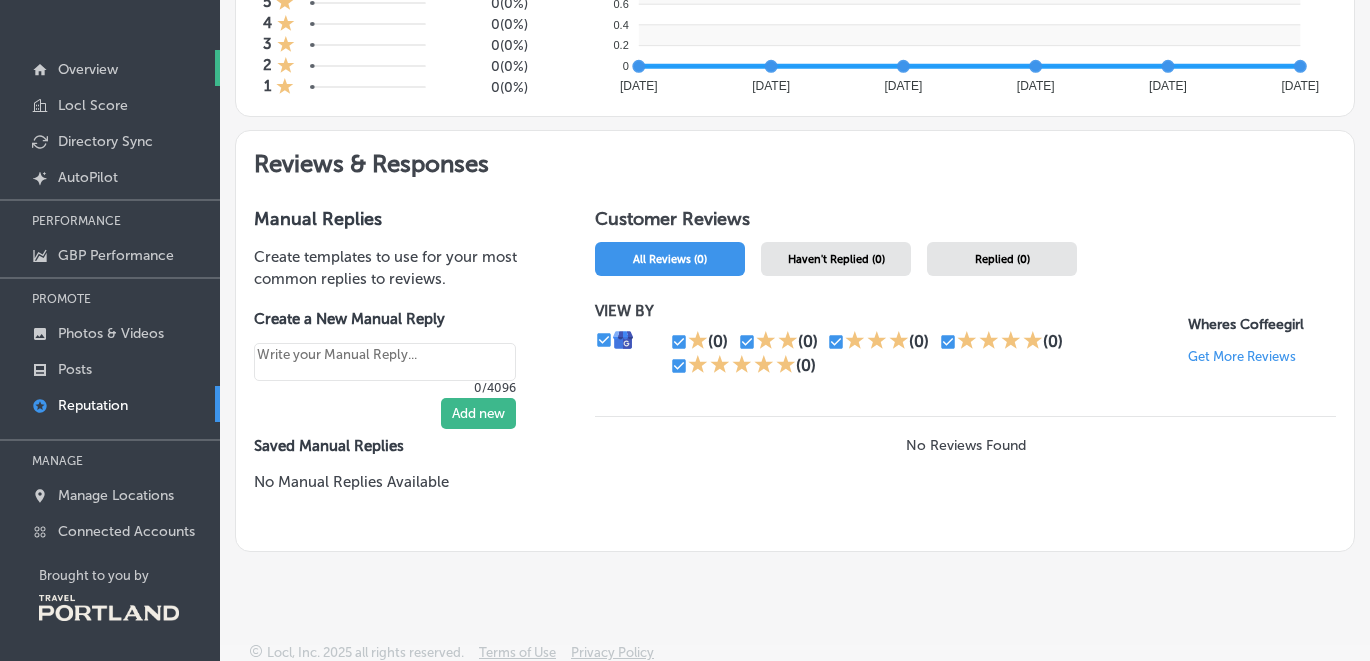 click on "Overview" at bounding box center [88, 69] 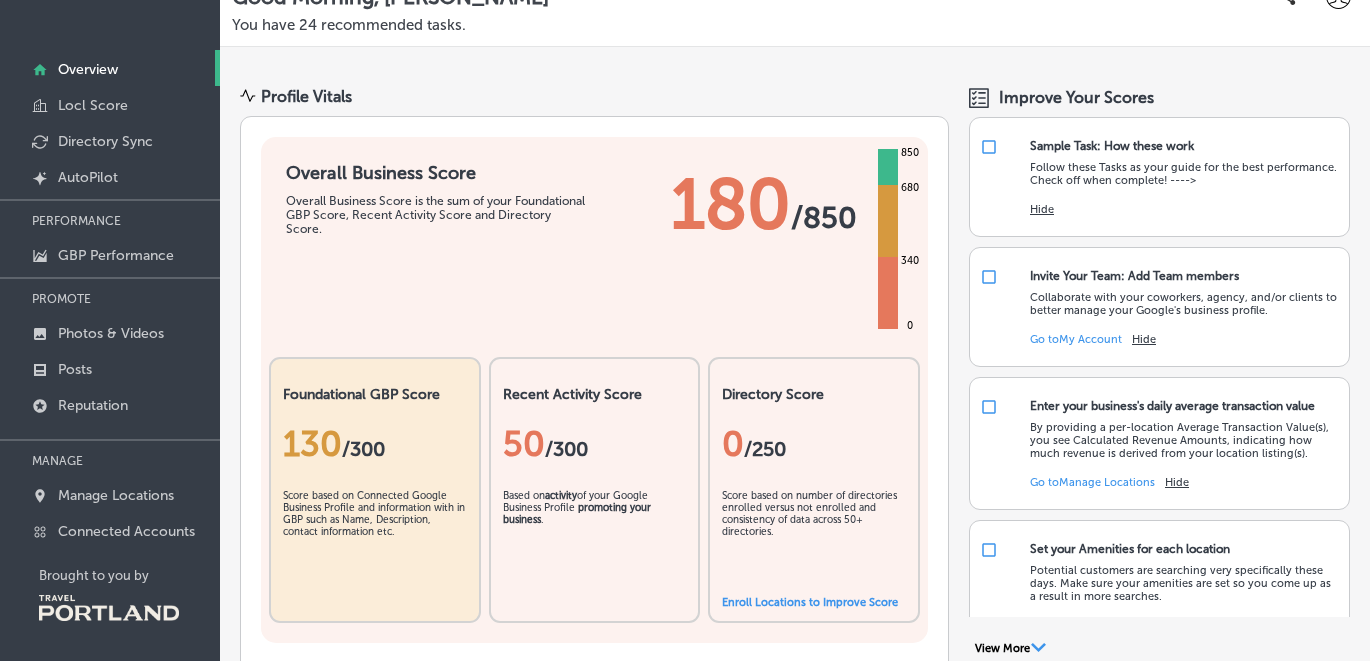 scroll, scrollTop: 0, scrollLeft: 0, axis: both 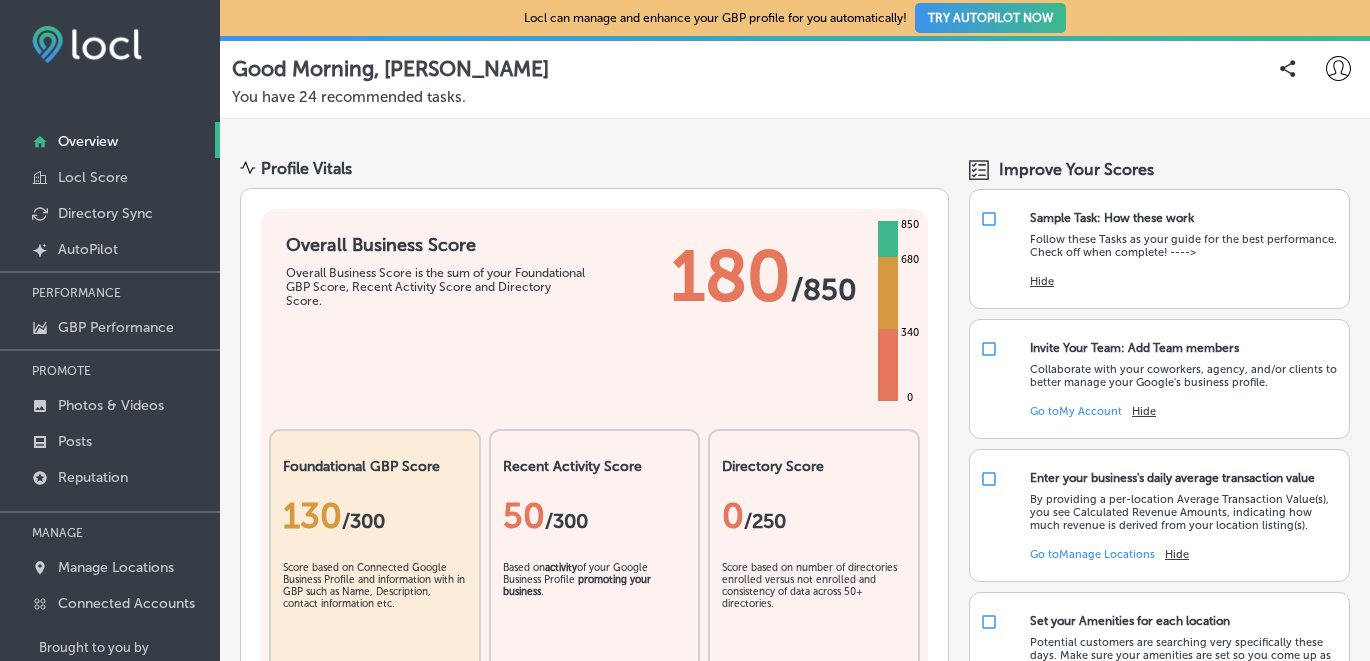 click on "TRY AUTOPILOT NOW" at bounding box center [990, 18] 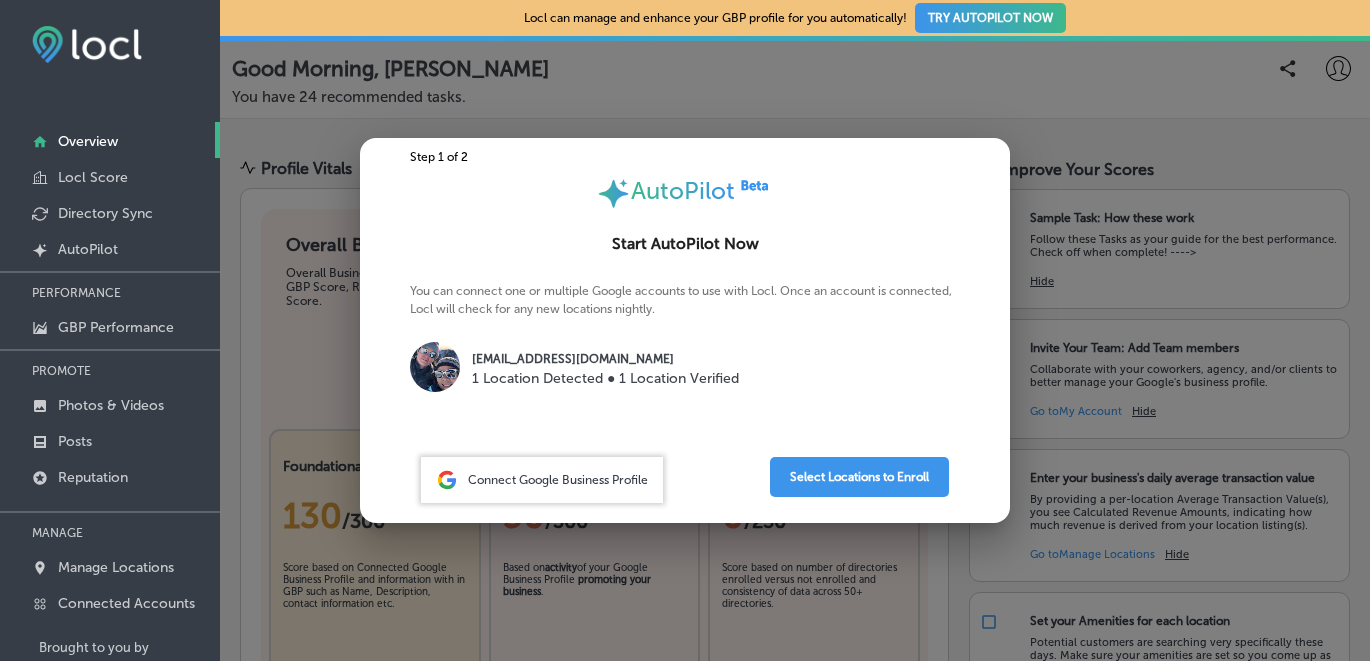 click on "Connect Google Business Profile" at bounding box center [558, 480] 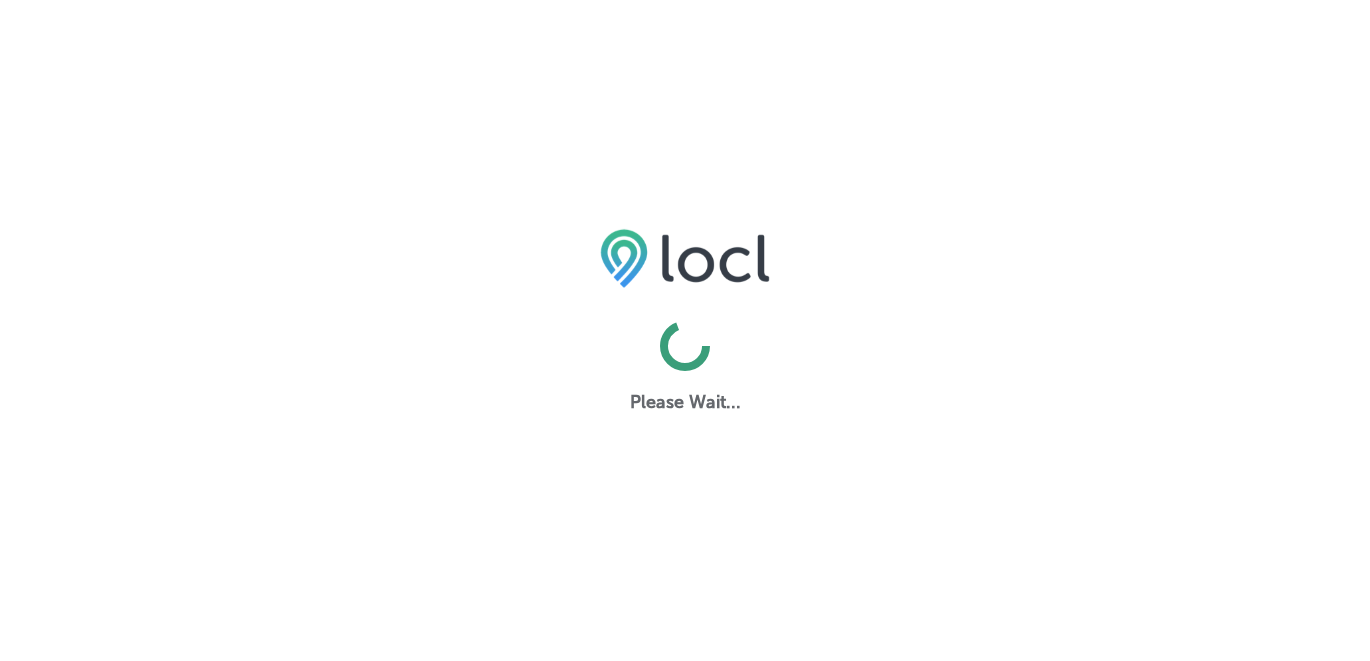 scroll, scrollTop: 0, scrollLeft: 0, axis: both 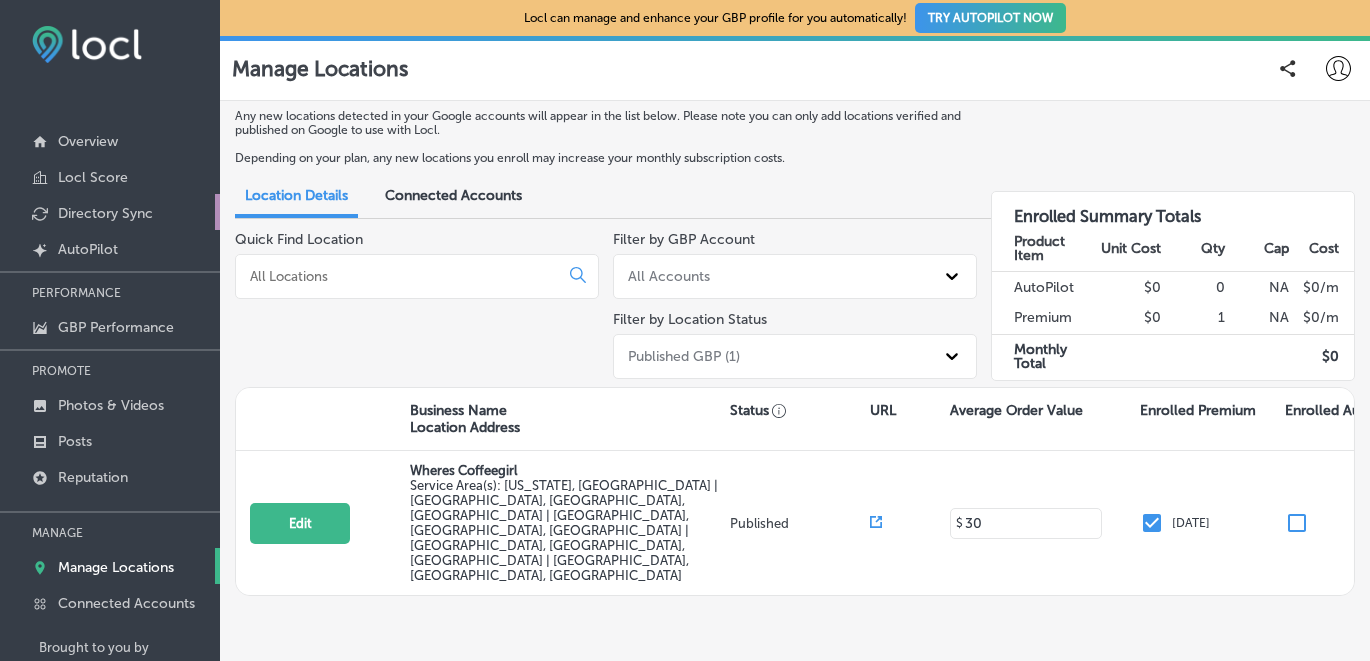 click on "Directory Sync" at bounding box center (105, 213) 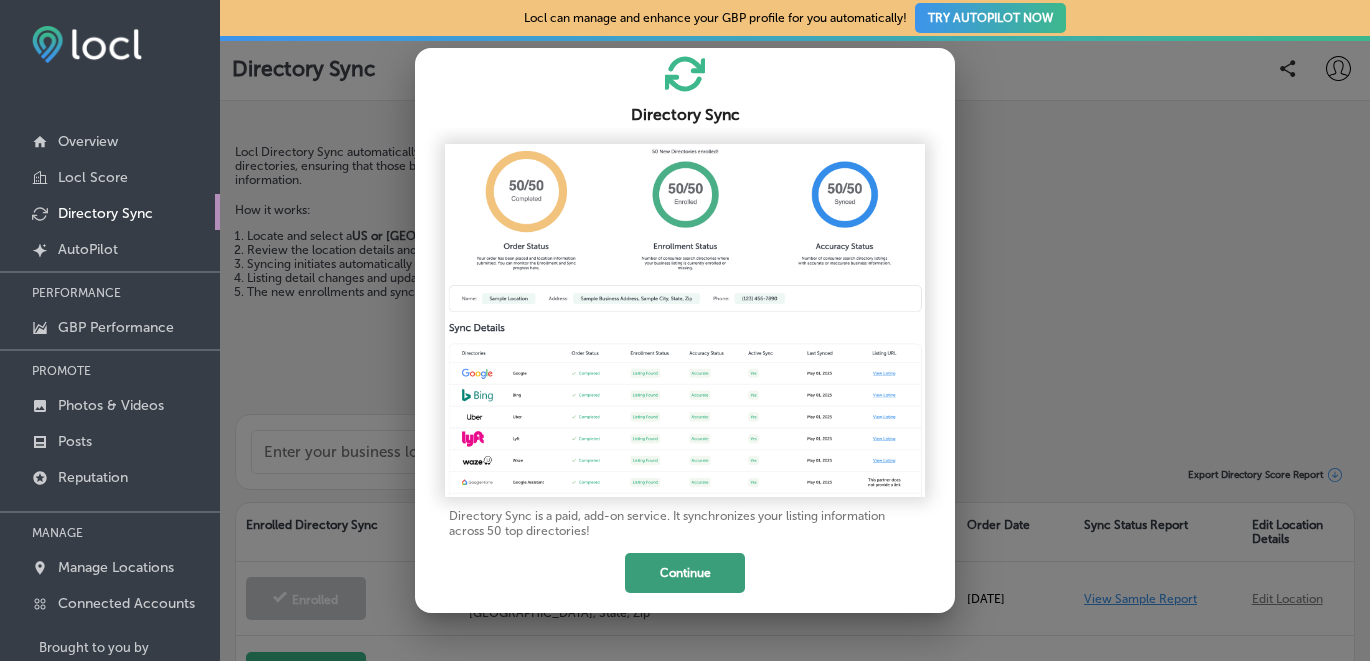 click on "Continue" at bounding box center (685, 573) 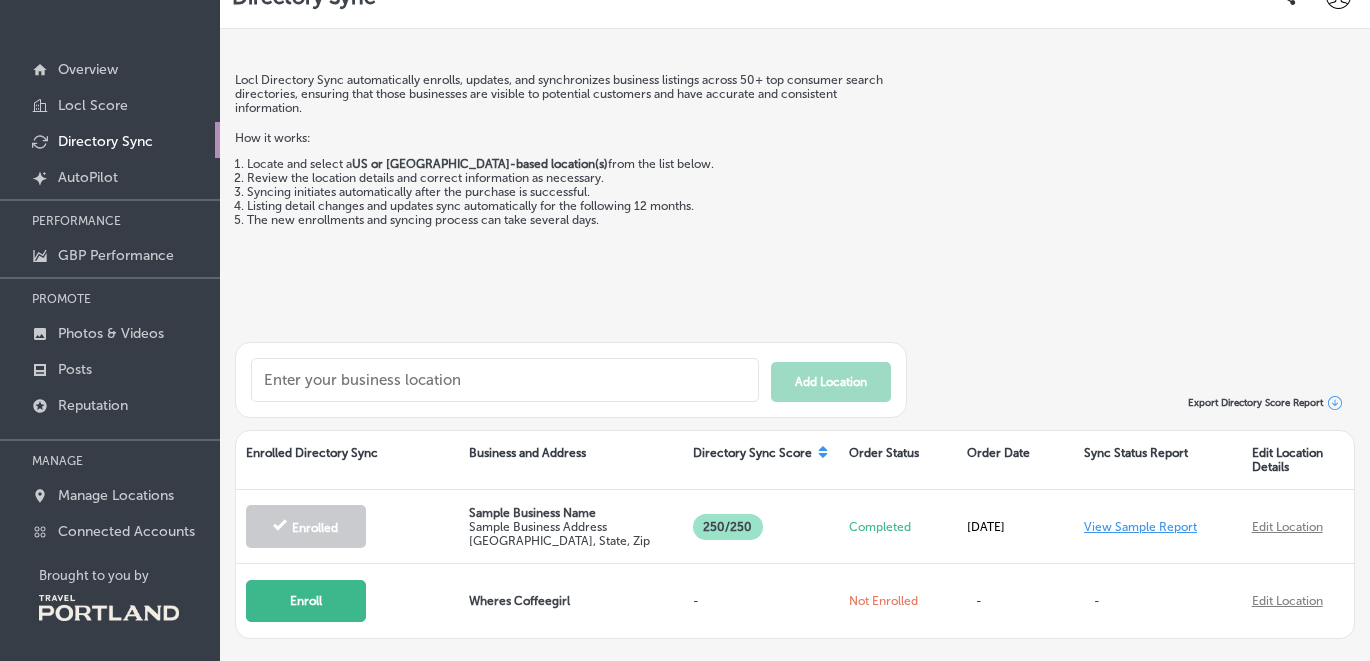 scroll, scrollTop: 0, scrollLeft: 0, axis: both 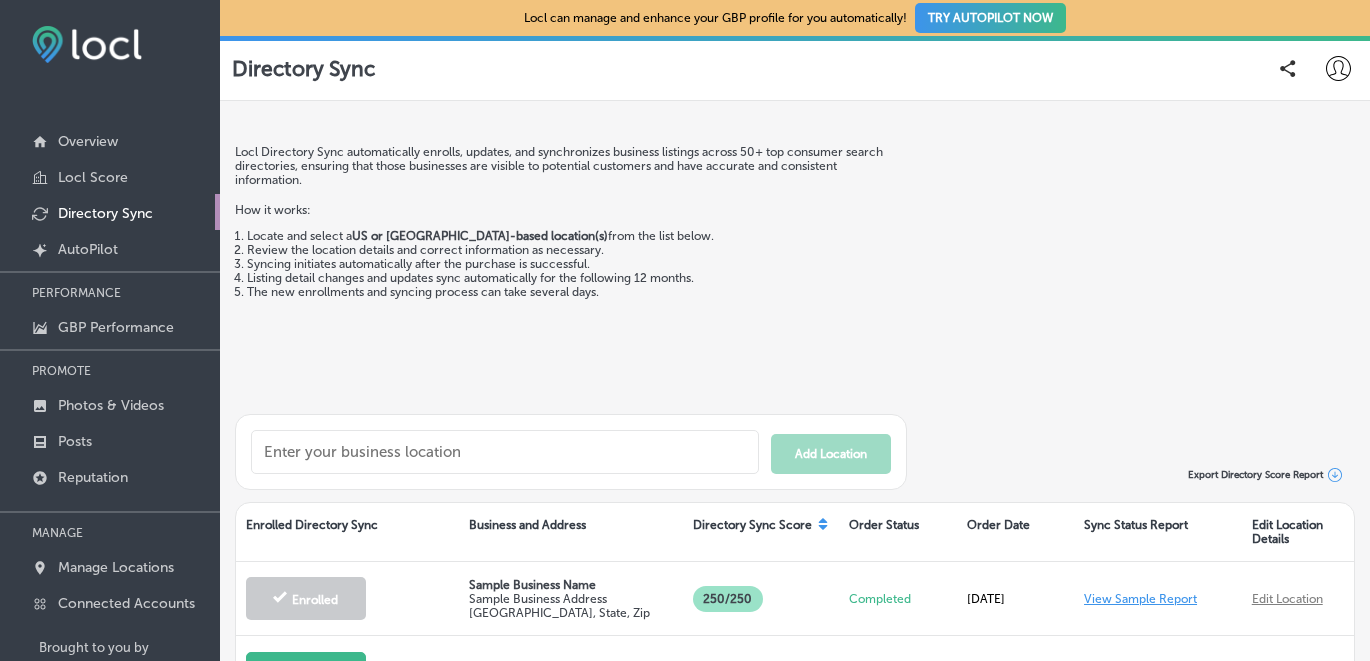 click on "TRY AUTOPILOT NOW" at bounding box center [990, 18] 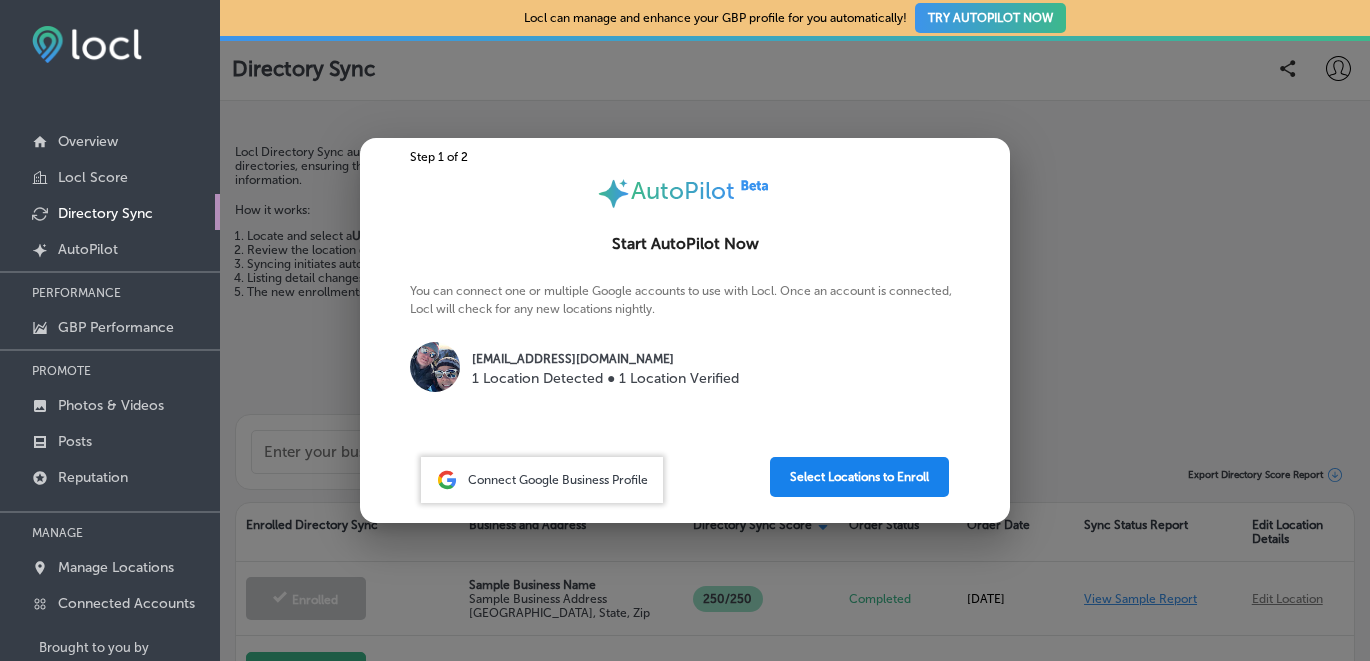 click on "Select Locations to Enroll" at bounding box center [859, 477] 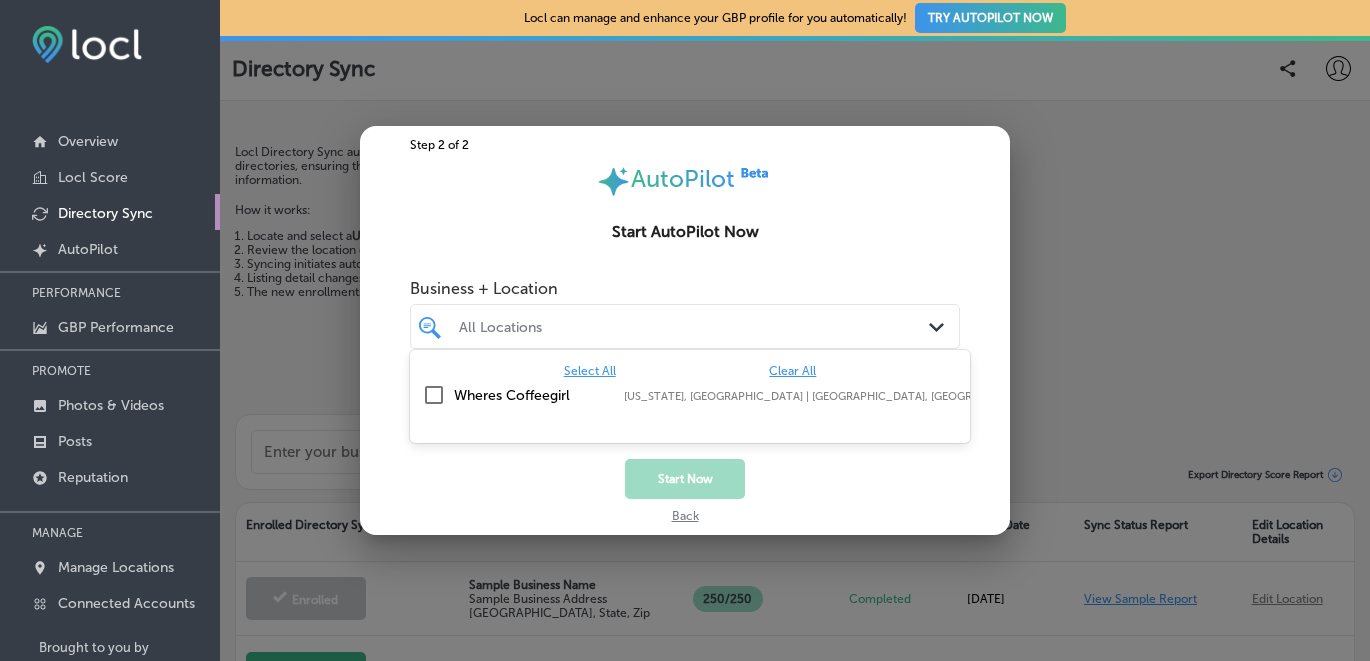 click on "Path
Created with Sketch." 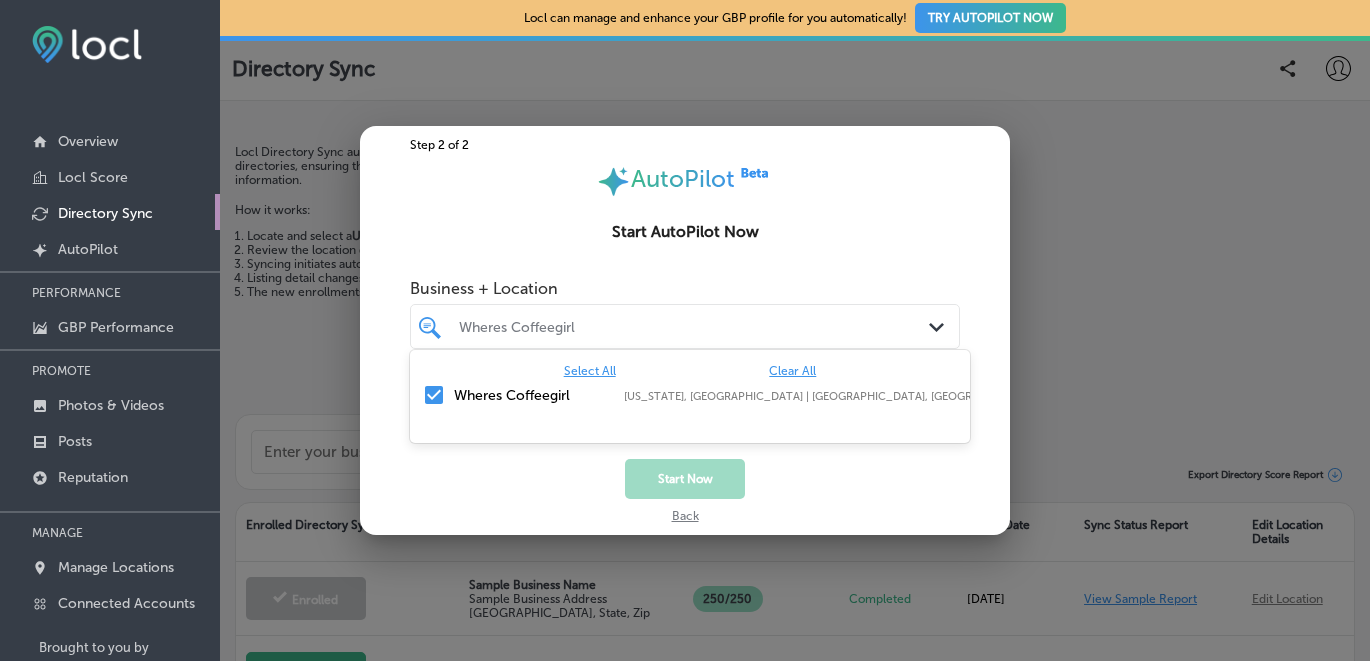 click on "Start Now" at bounding box center [685, 479] 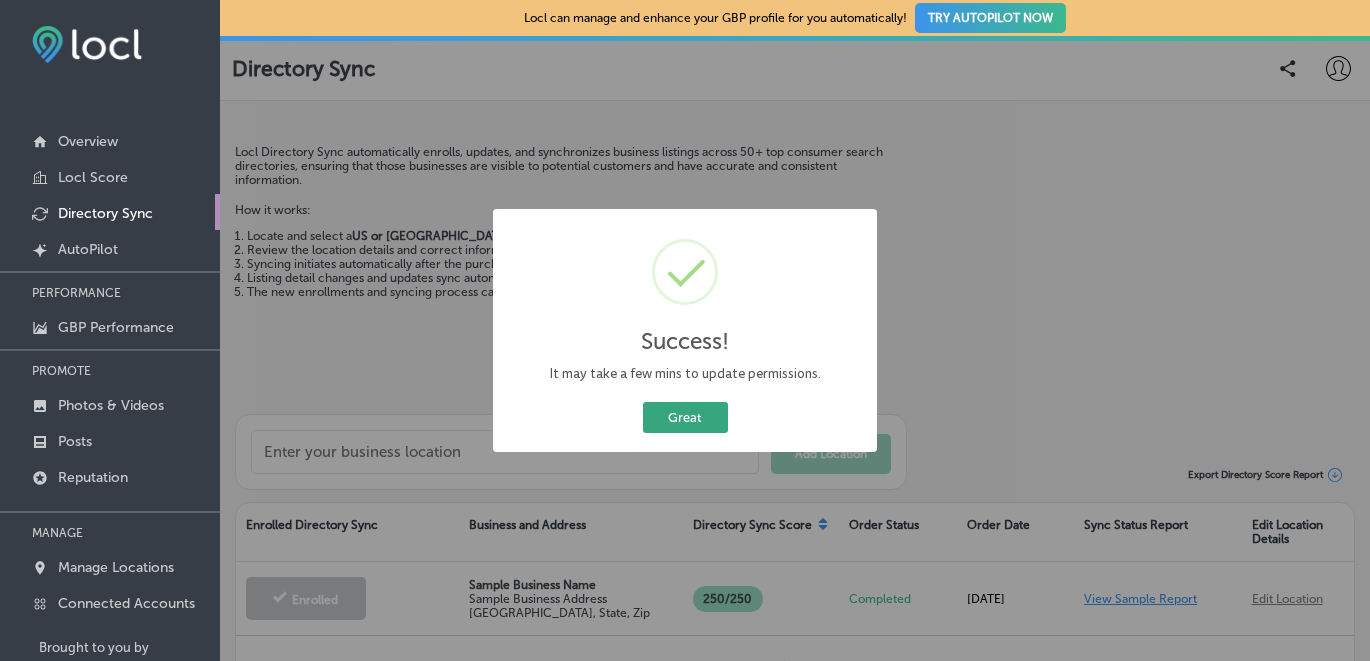 click on "Great" at bounding box center [685, 417] 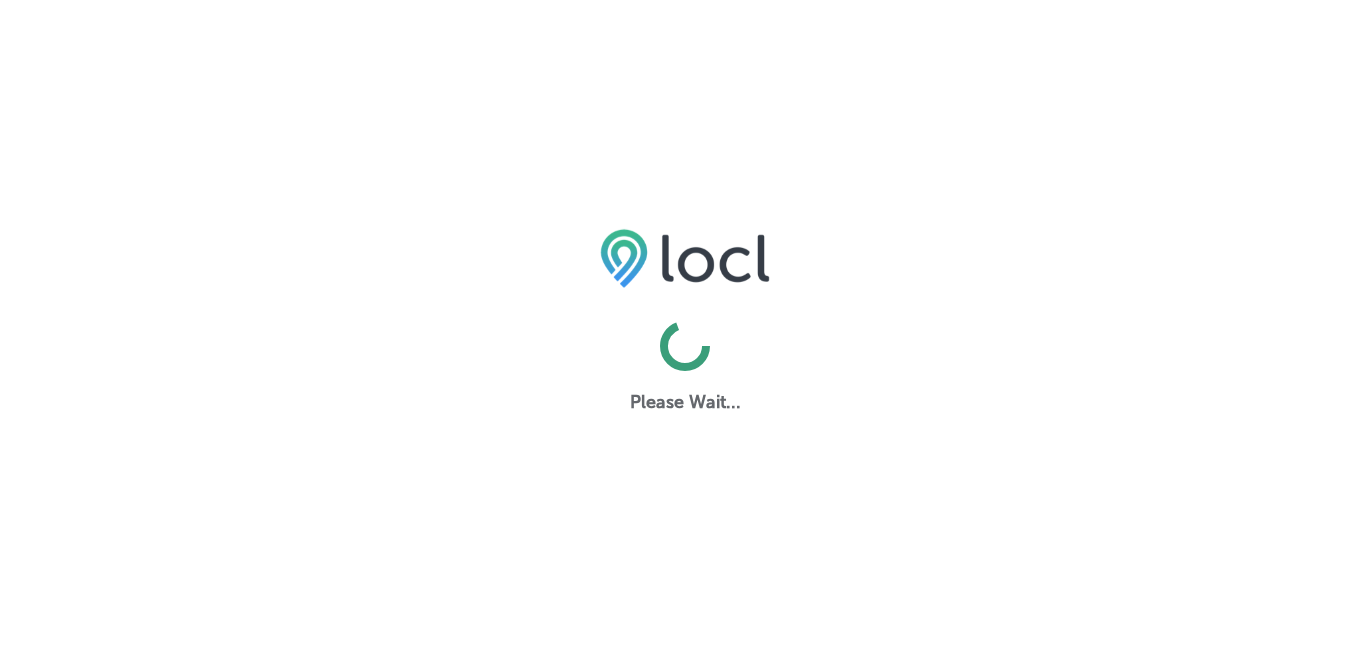 scroll, scrollTop: 0, scrollLeft: 0, axis: both 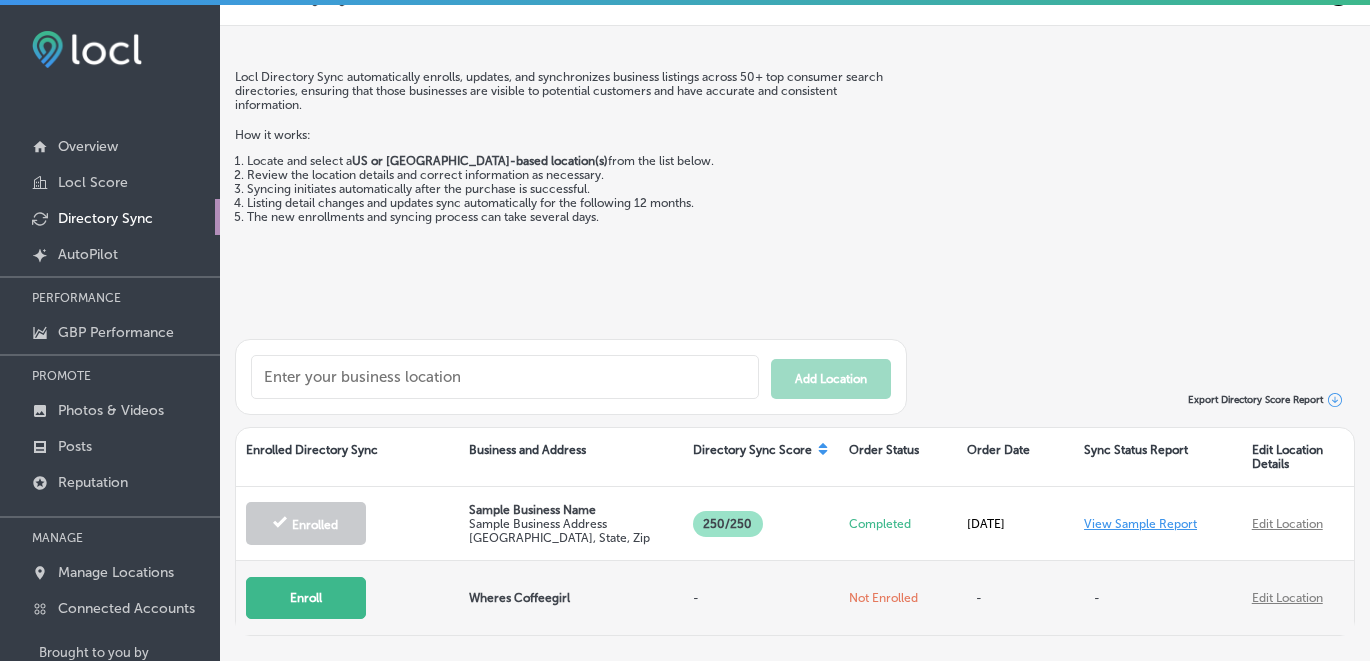 click on "Enroll" at bounding box center (306, 598) 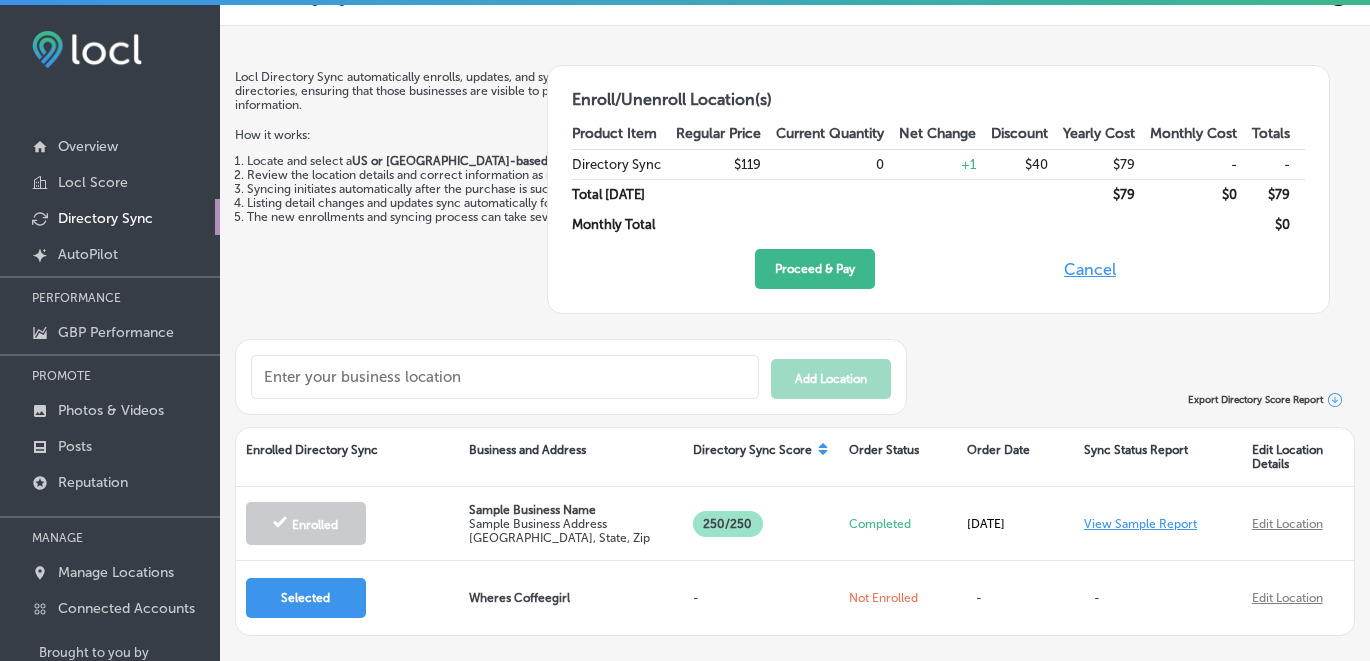 click on "Cancel" at bounding box center (1090, 269) 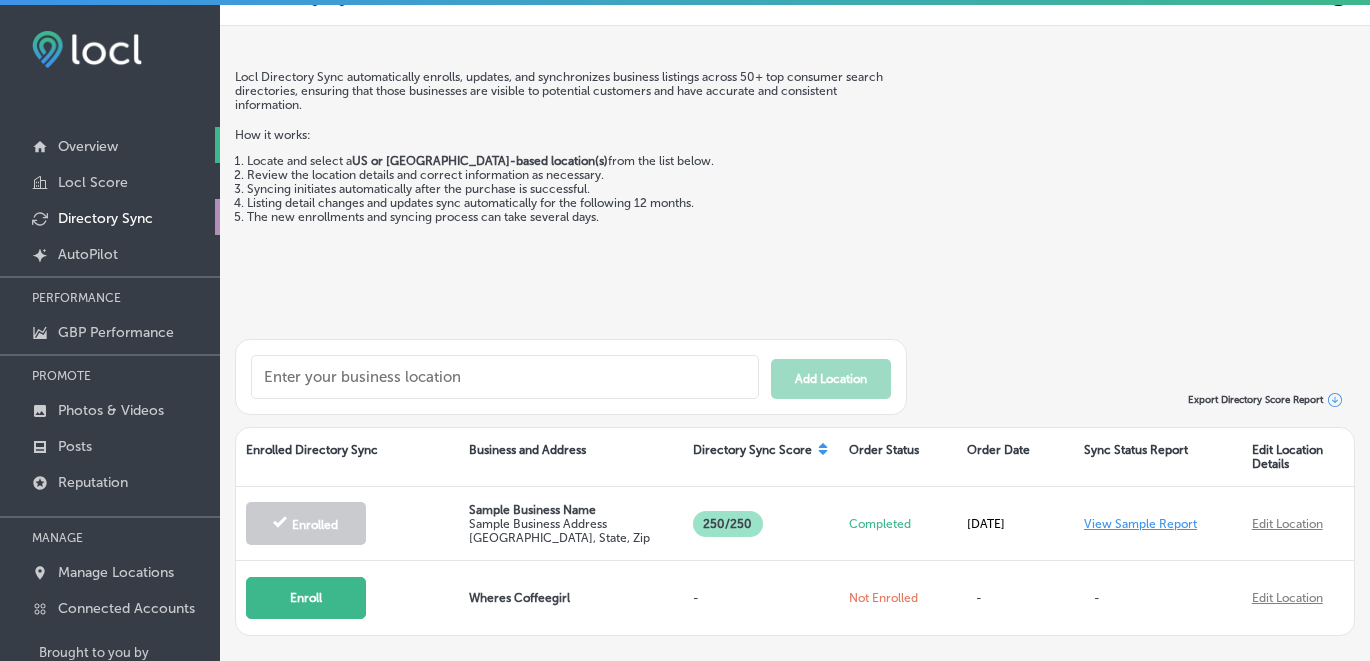 click on "Overview" at bounding box center [88, 146] 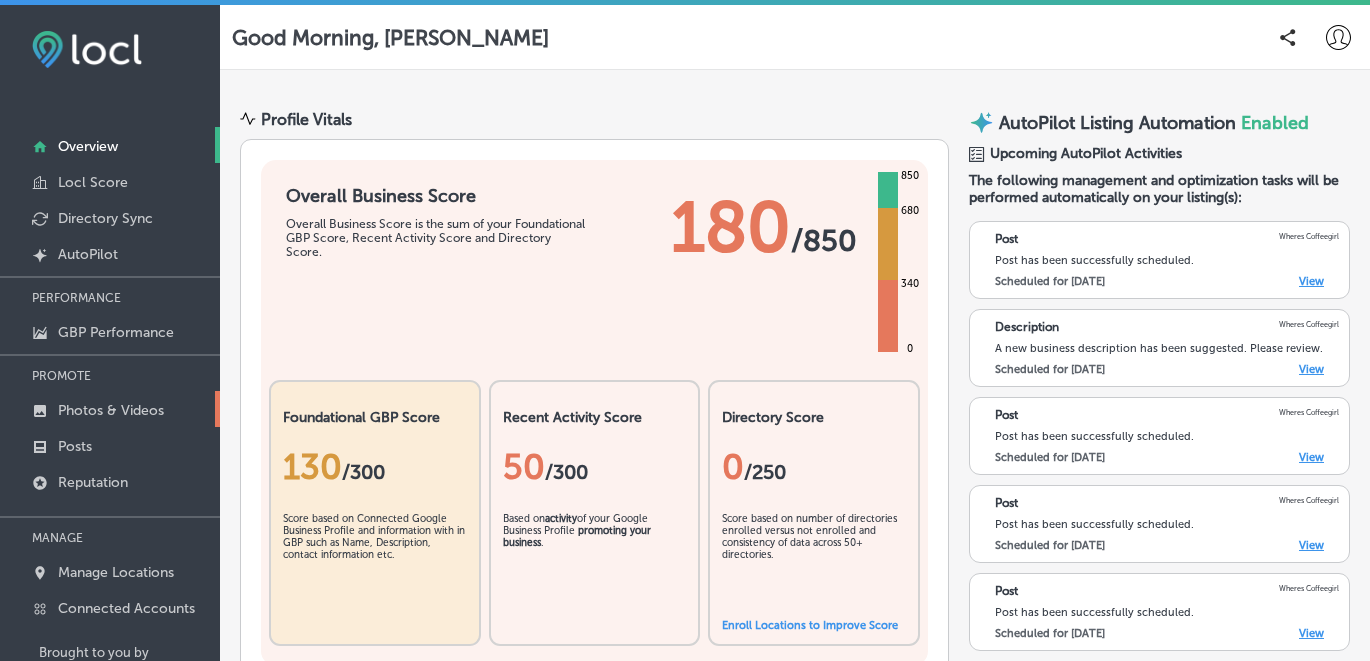 click on "Photos & Videos" at bounding box center [111, 410] 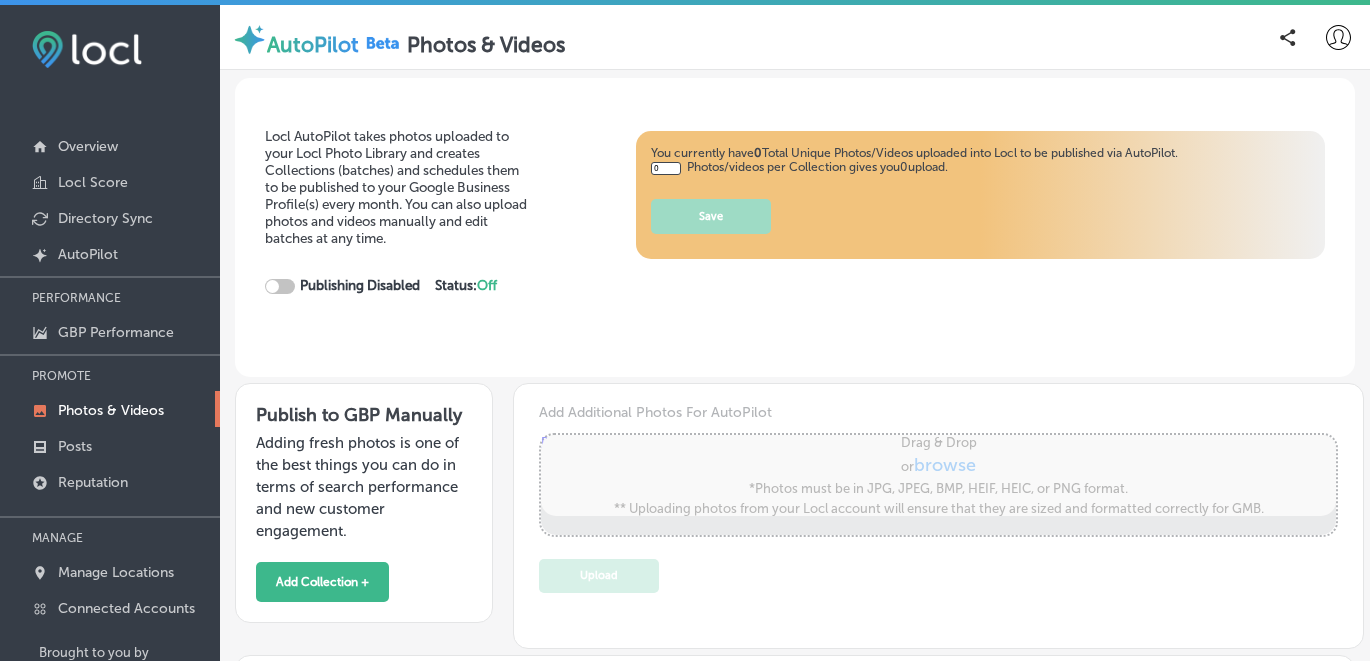 type on "5" 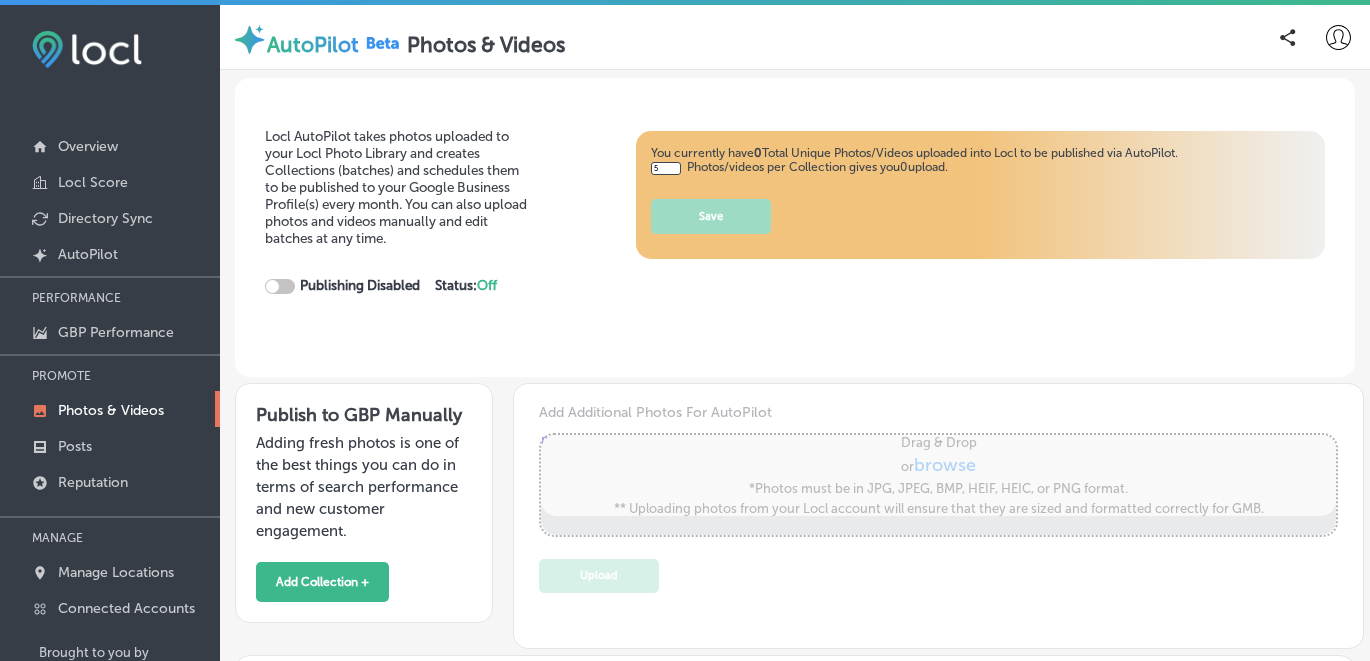 checkbox on "true" 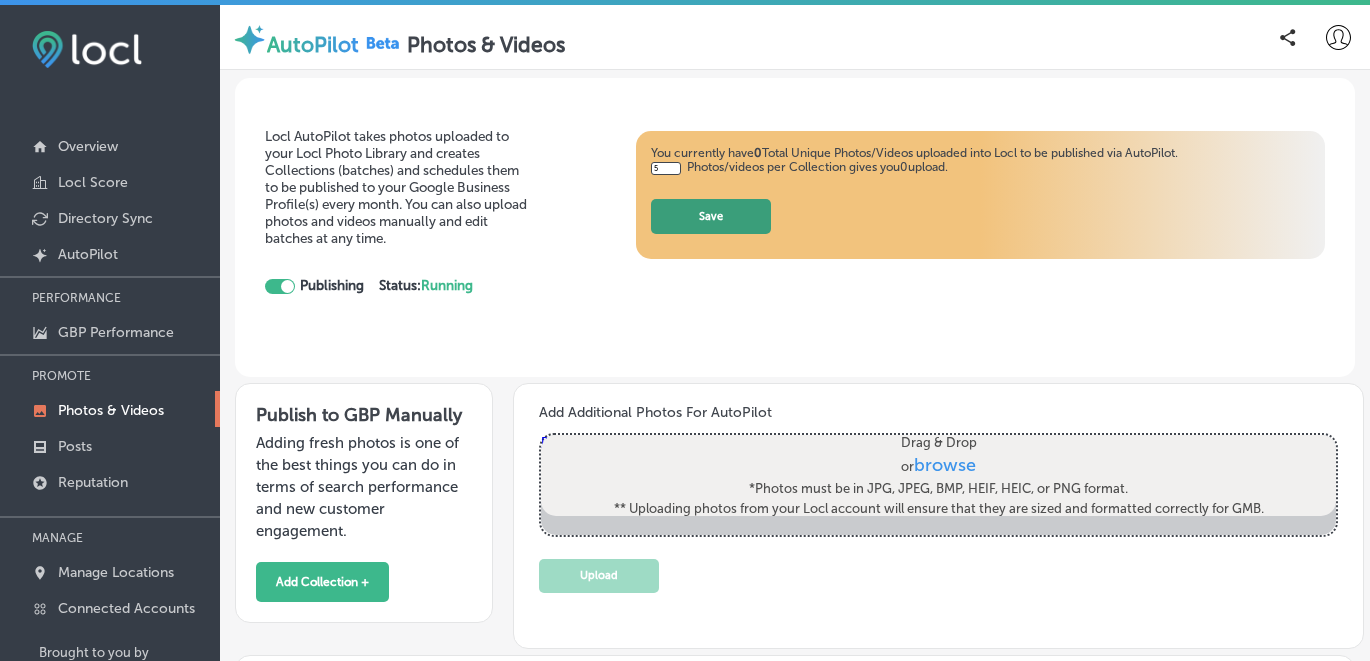click on "Save" at bounding box center [711, 216] 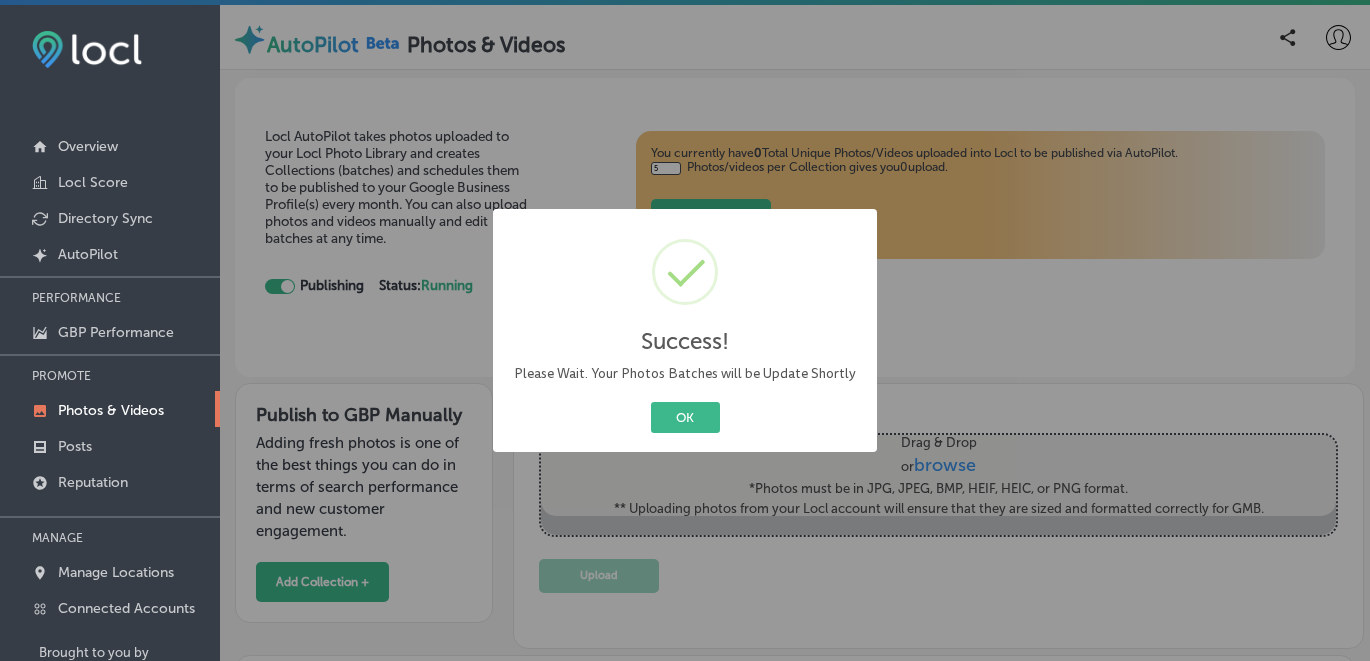 click on "Success! × Please Wait. Your Photos Batches will be Update Shortly OK Cancel" at bounding box center [685, 330] 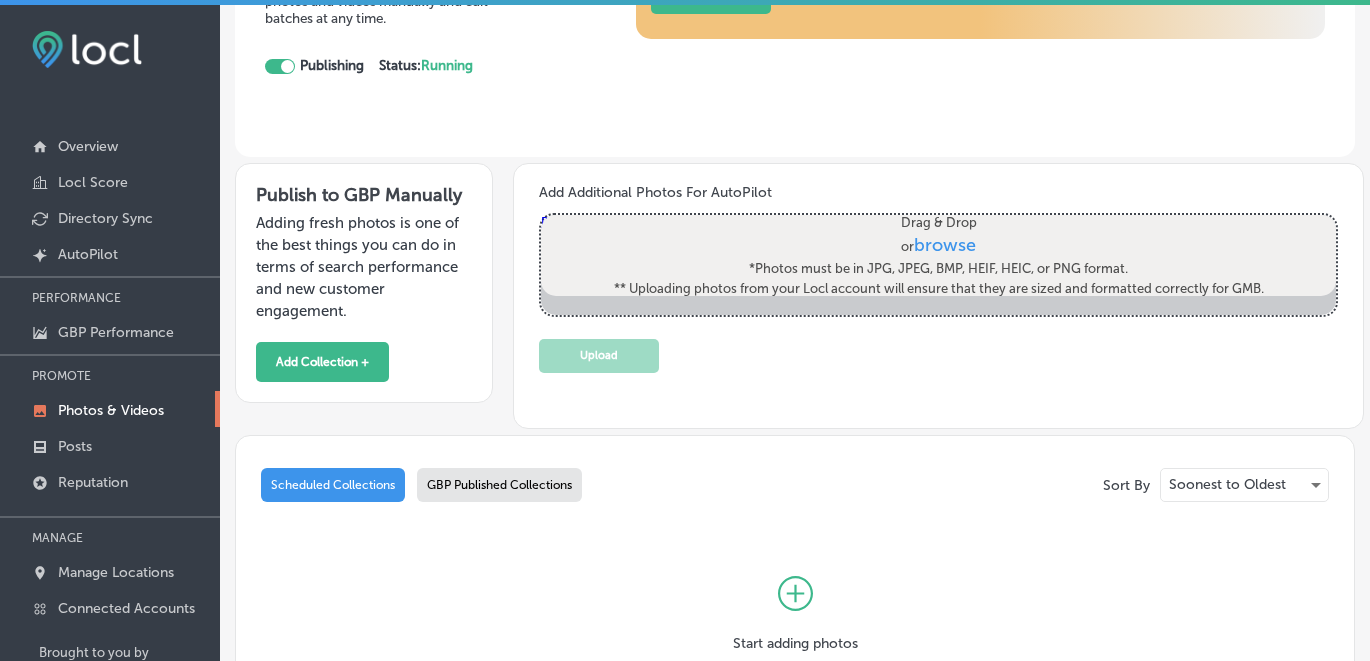 scroll, scrollTop: 274, scrollLeft: 0, axis: vertical 